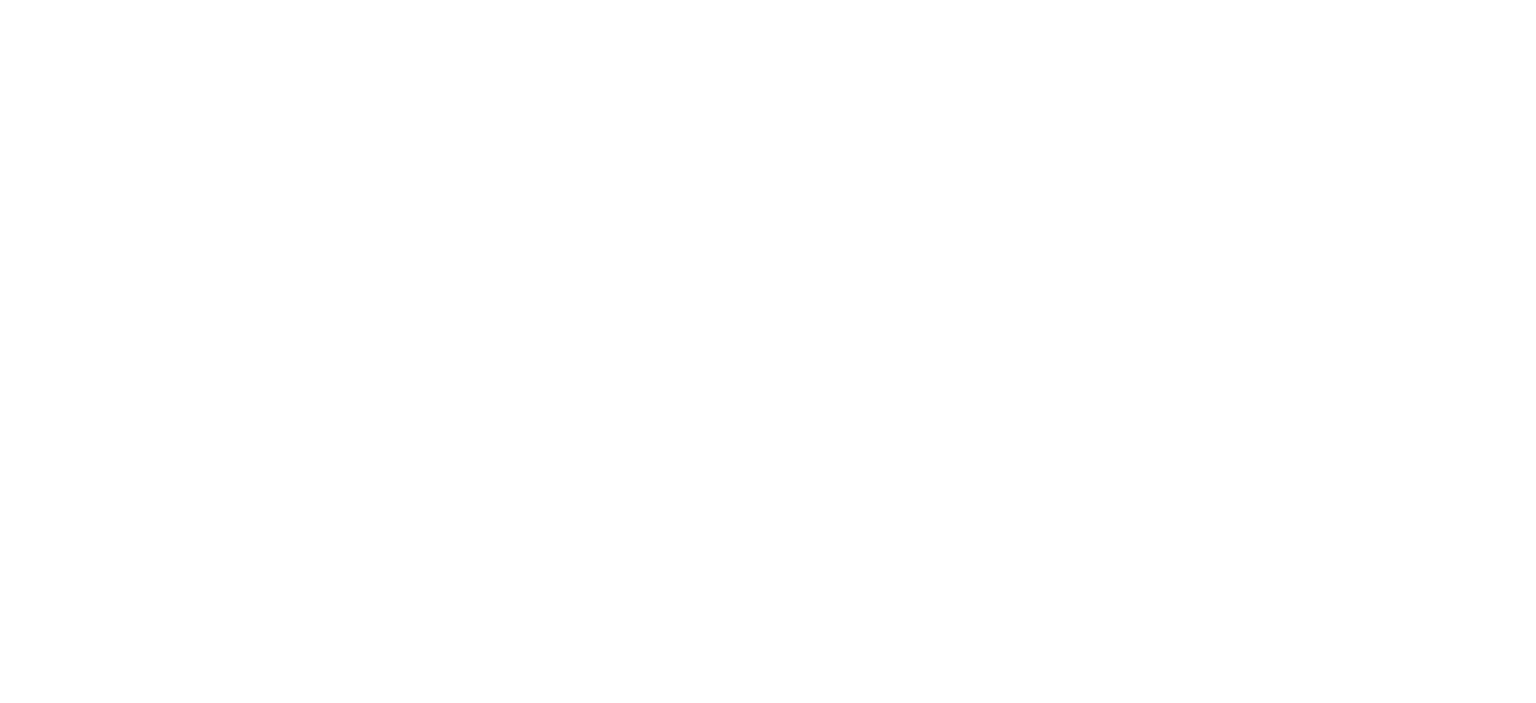 scroll, scrollTop: 0, scrollLeft: 0, axis: both 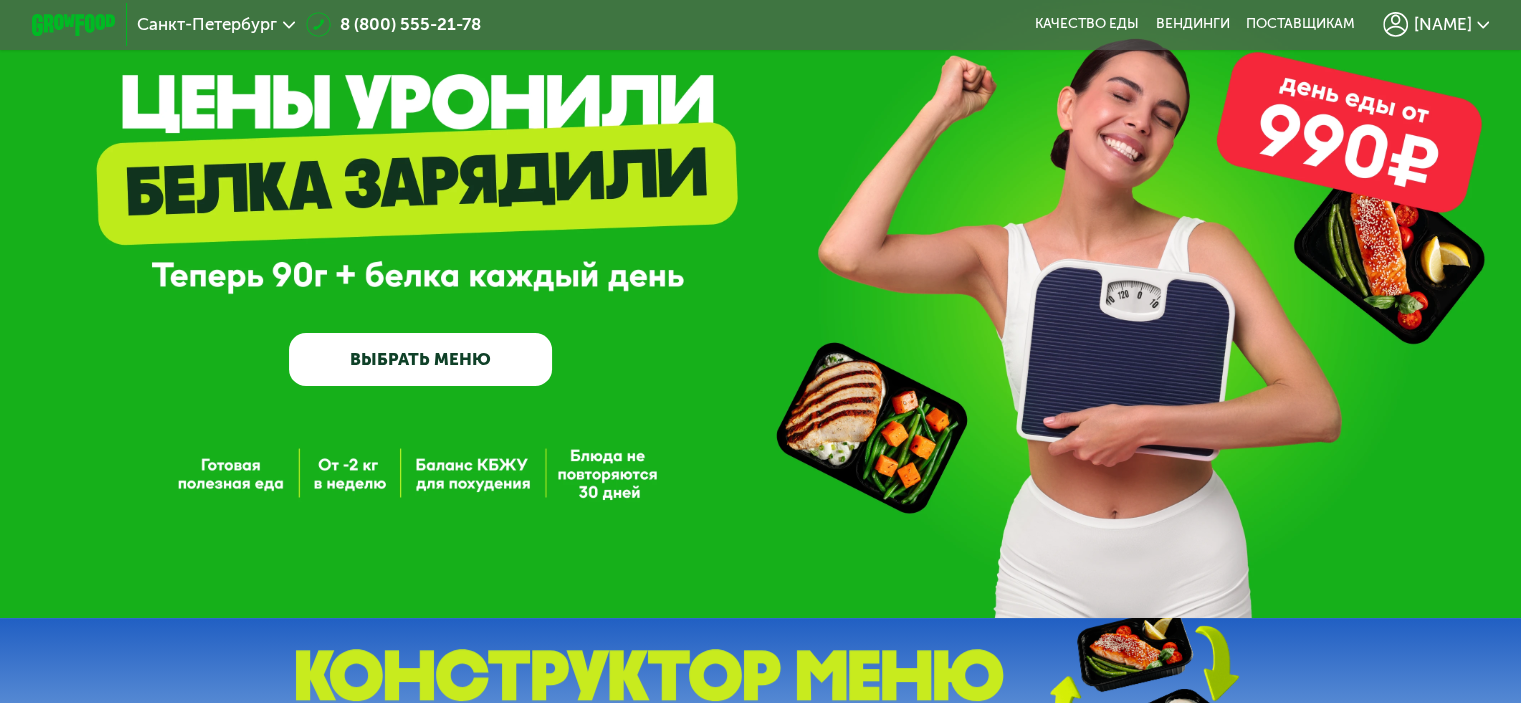 click on "ВЫБРАТЬ МЕНЮ" at bounding box center [420, 359] 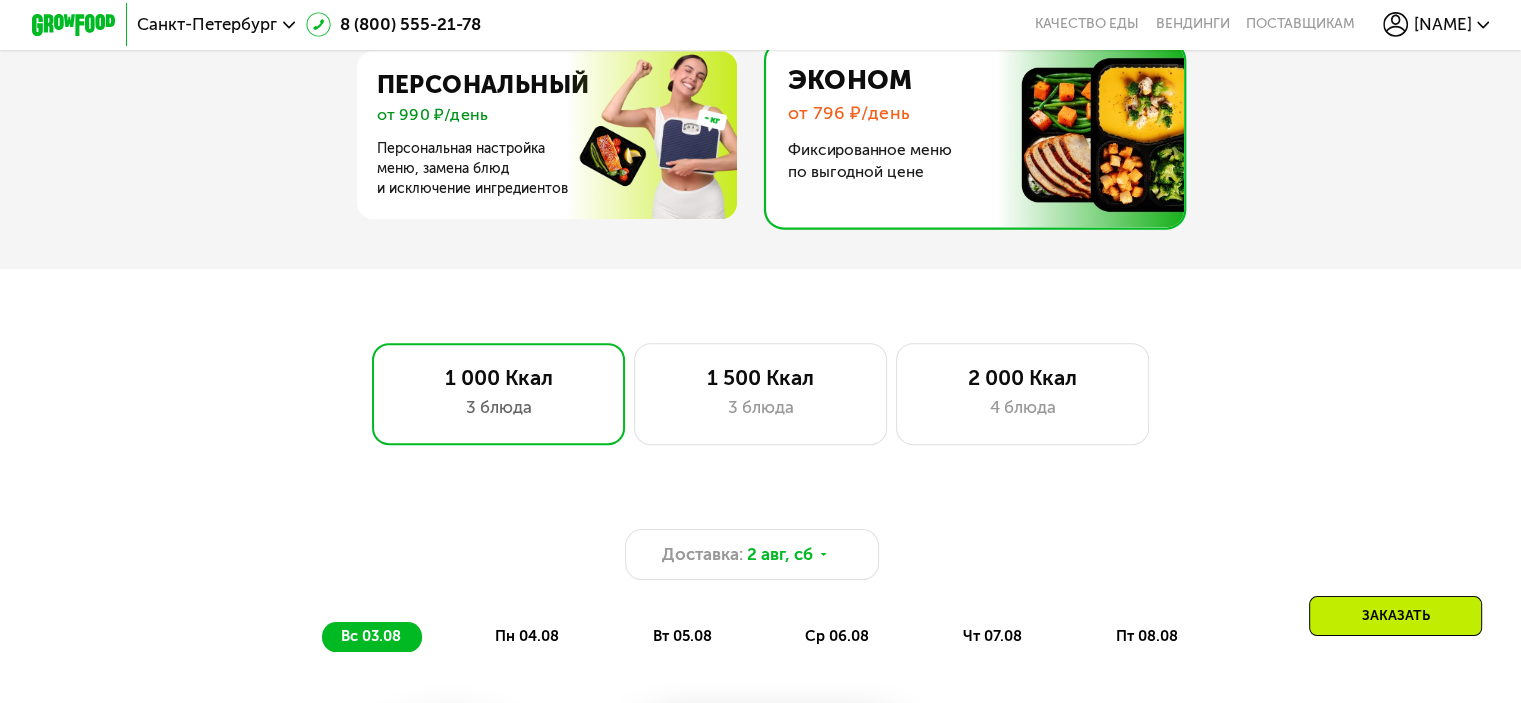 scroll, scrollTop: 1073, scrollLeft: 0, axis: vertical 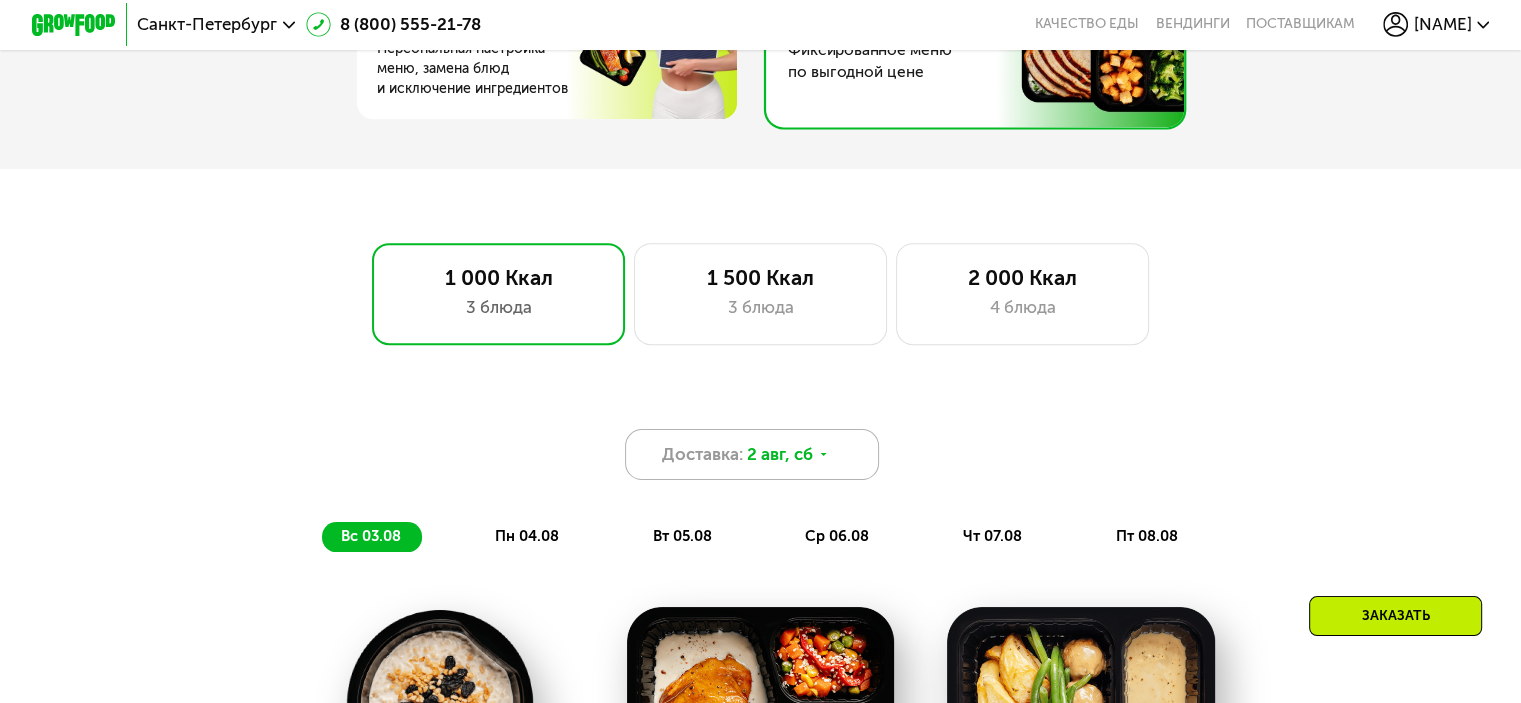 click 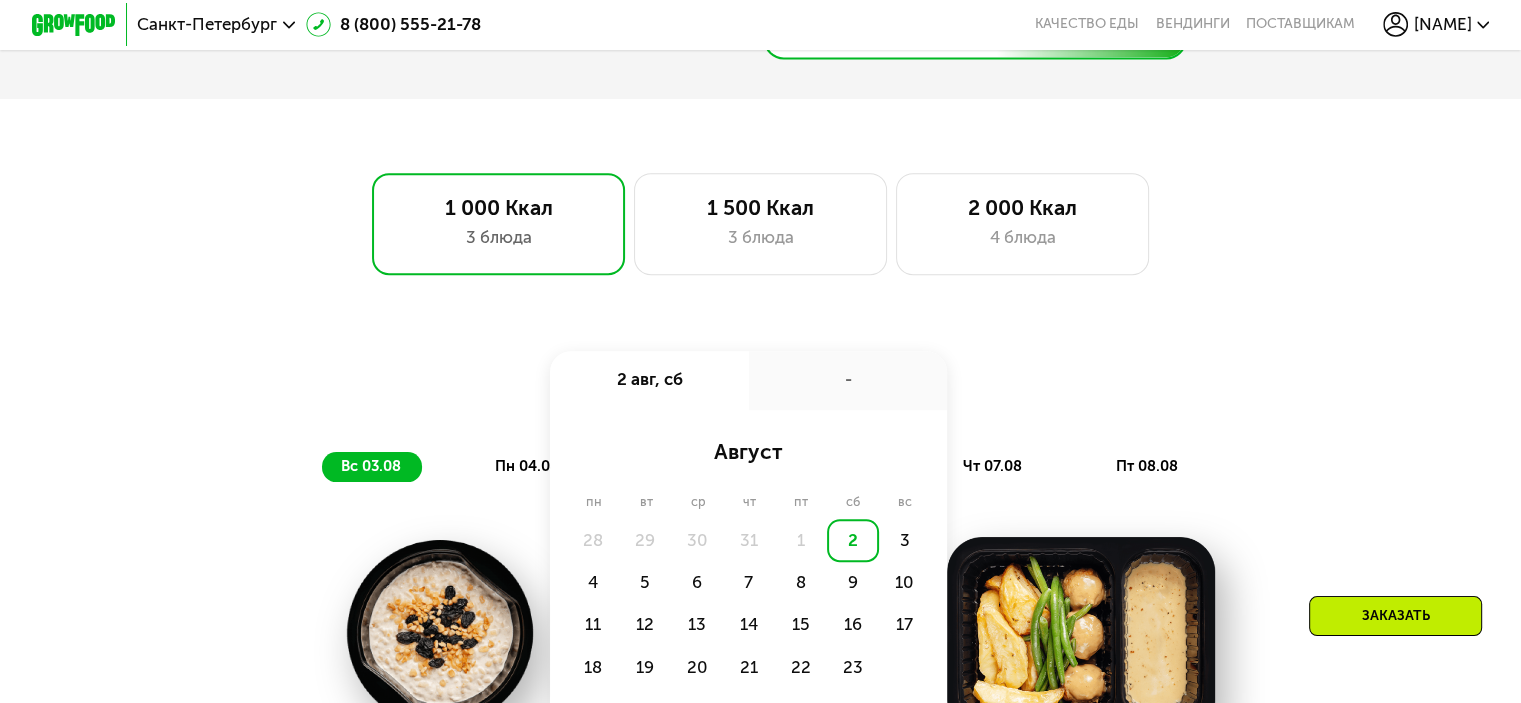 scroll, scrollTop: 1173, scrollLeft: 0, axis: vertical 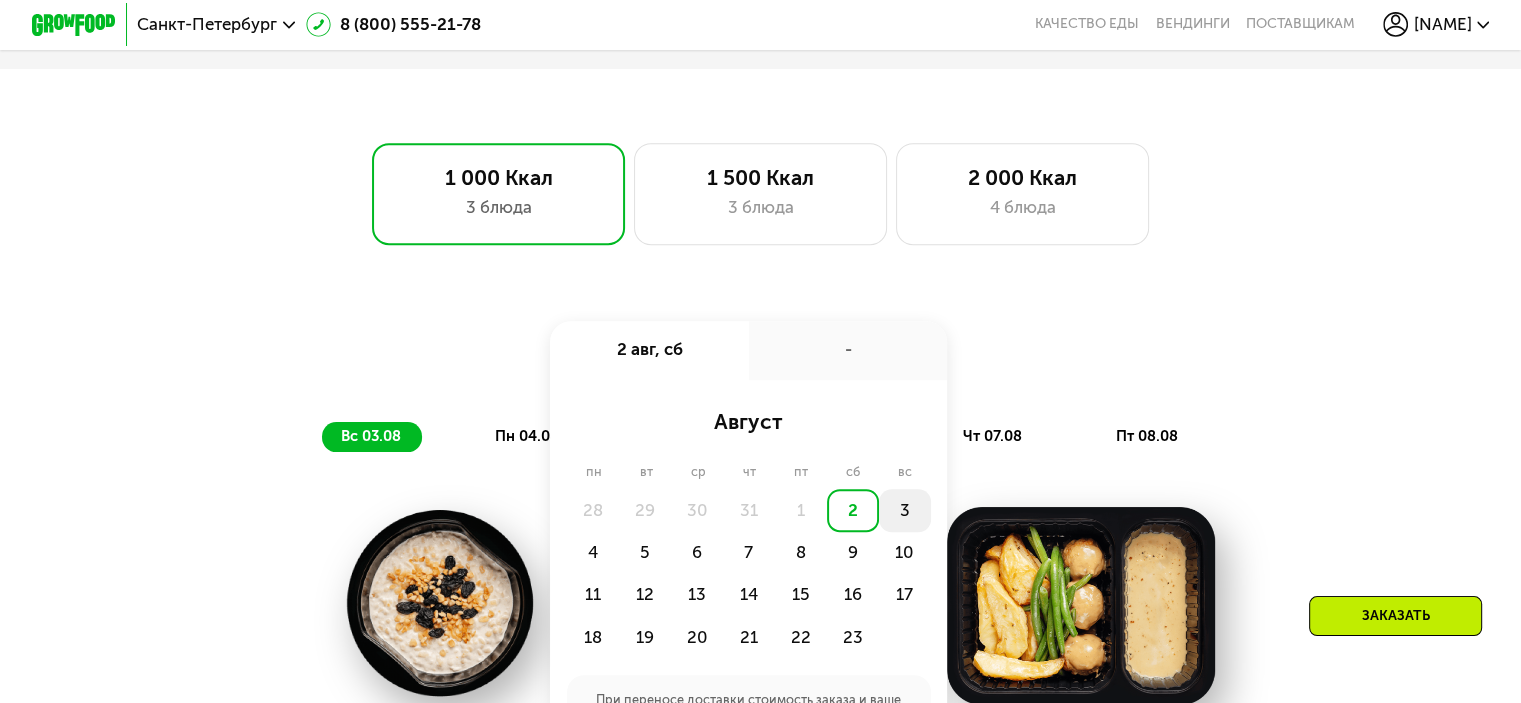 click on "3" 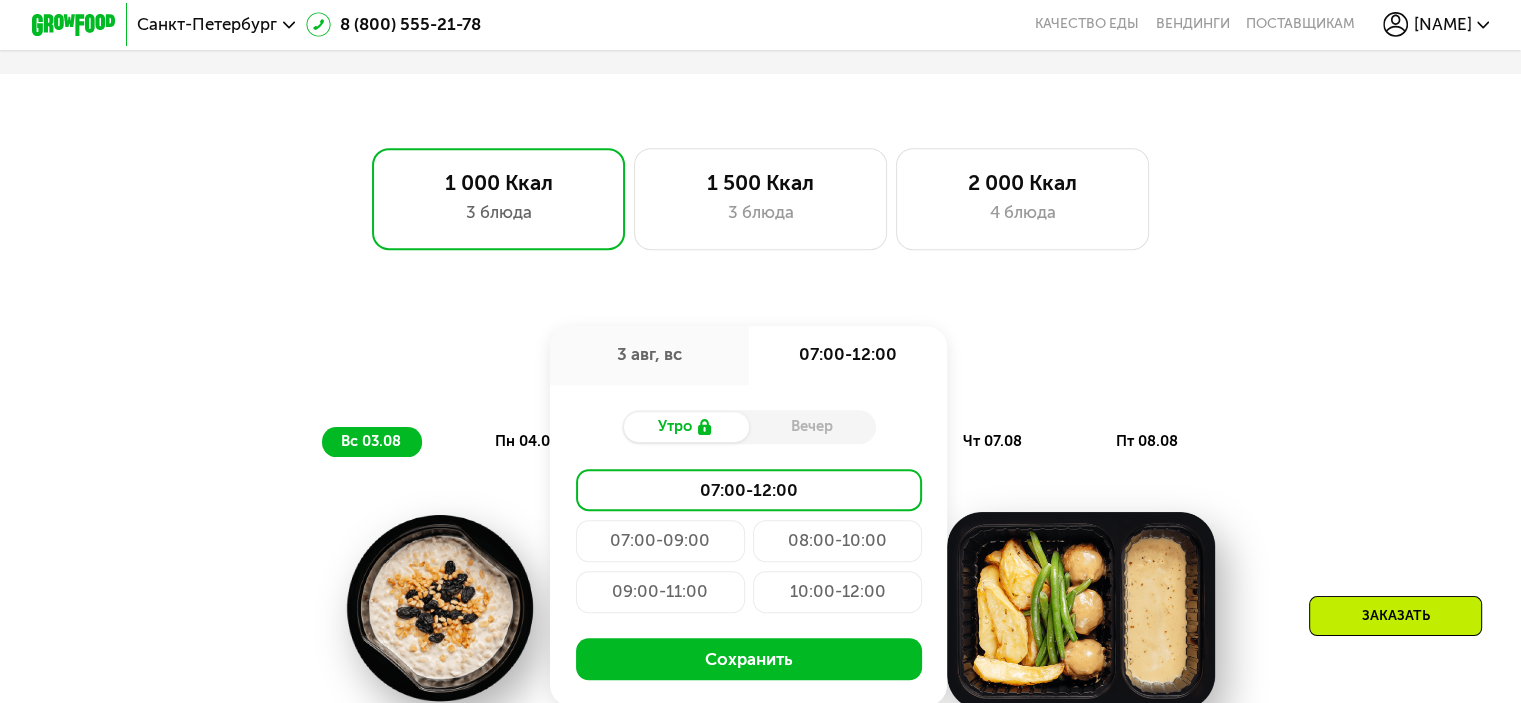 scroll, scrollTop: 1073, scrollLeft: 0, axis: vertical 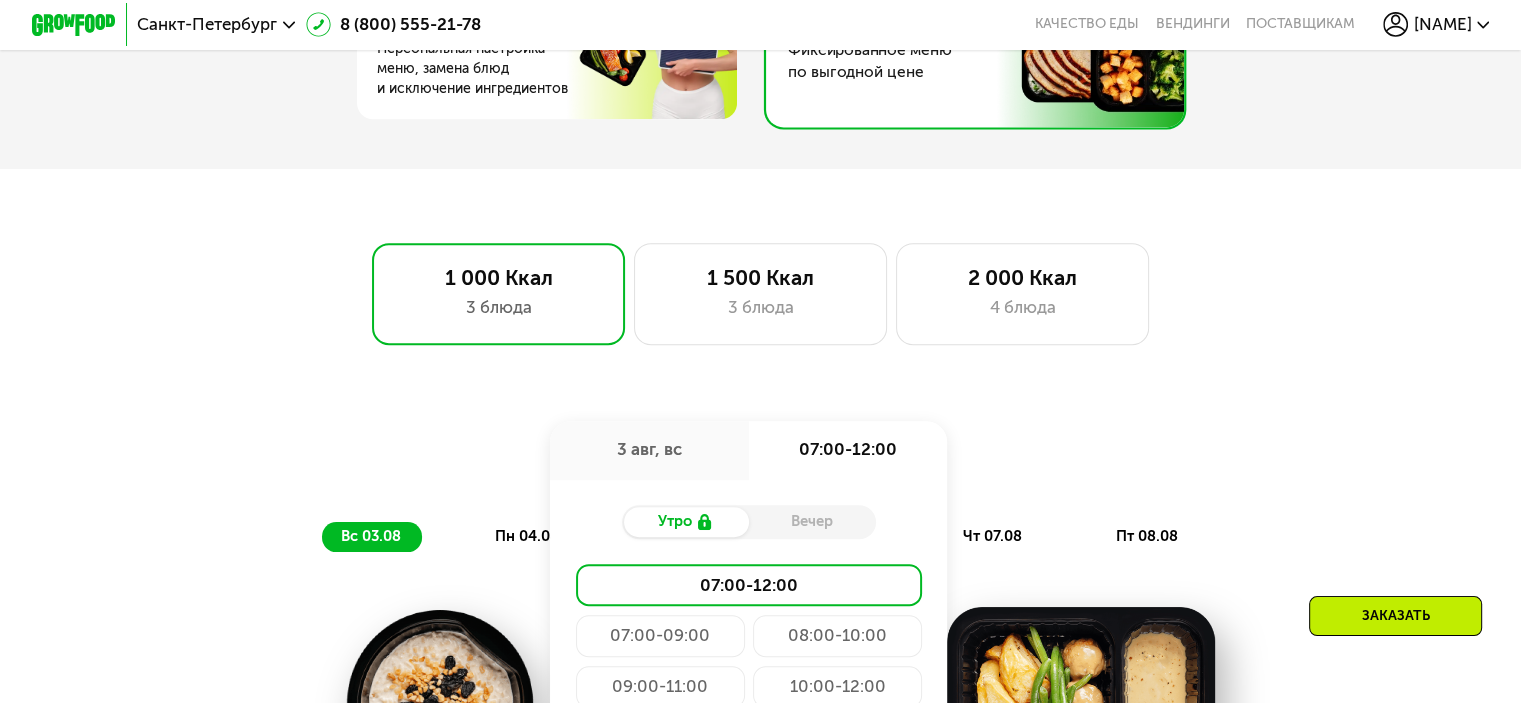 click on "Вечер" at bounding box center [812, 522] 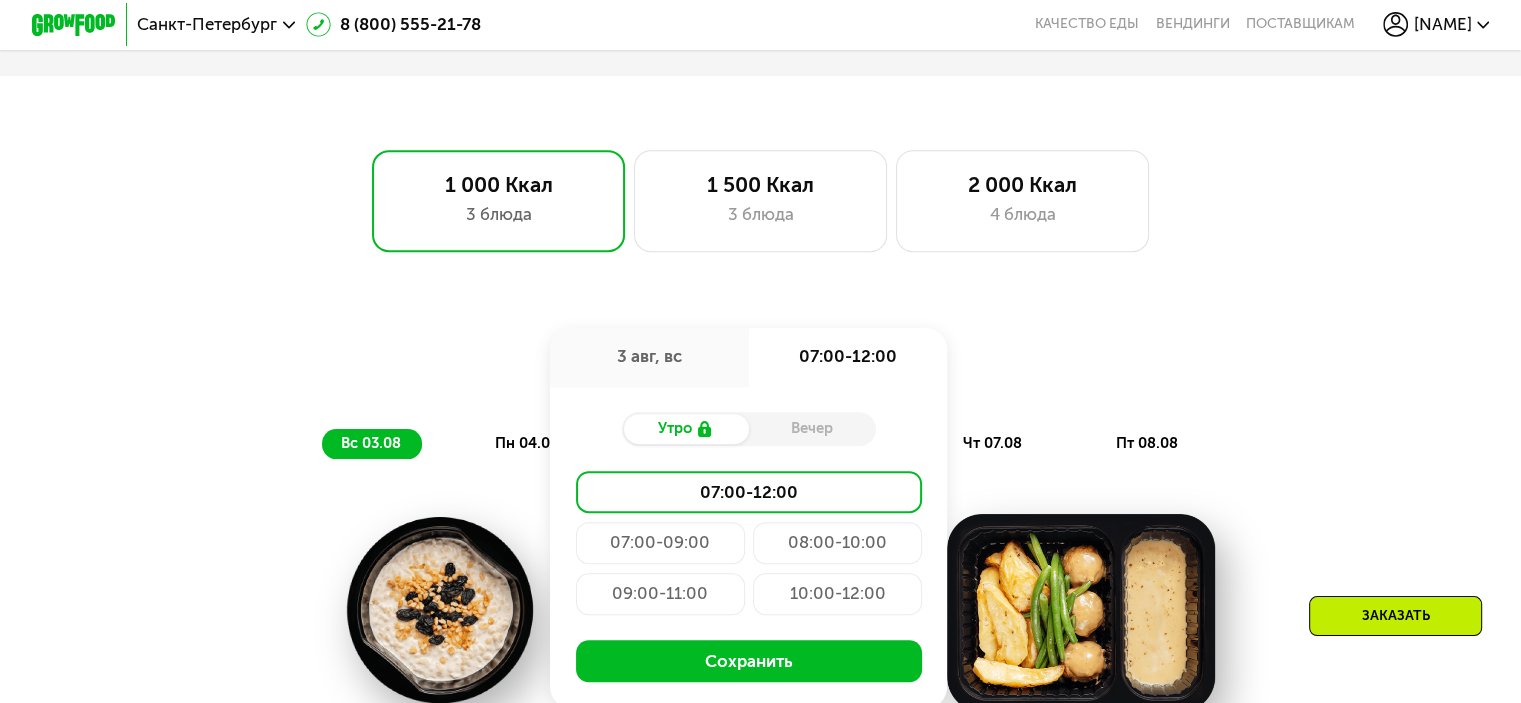 scroll, scrollTop: 1273, scrollLeft: 0, axis: vertical 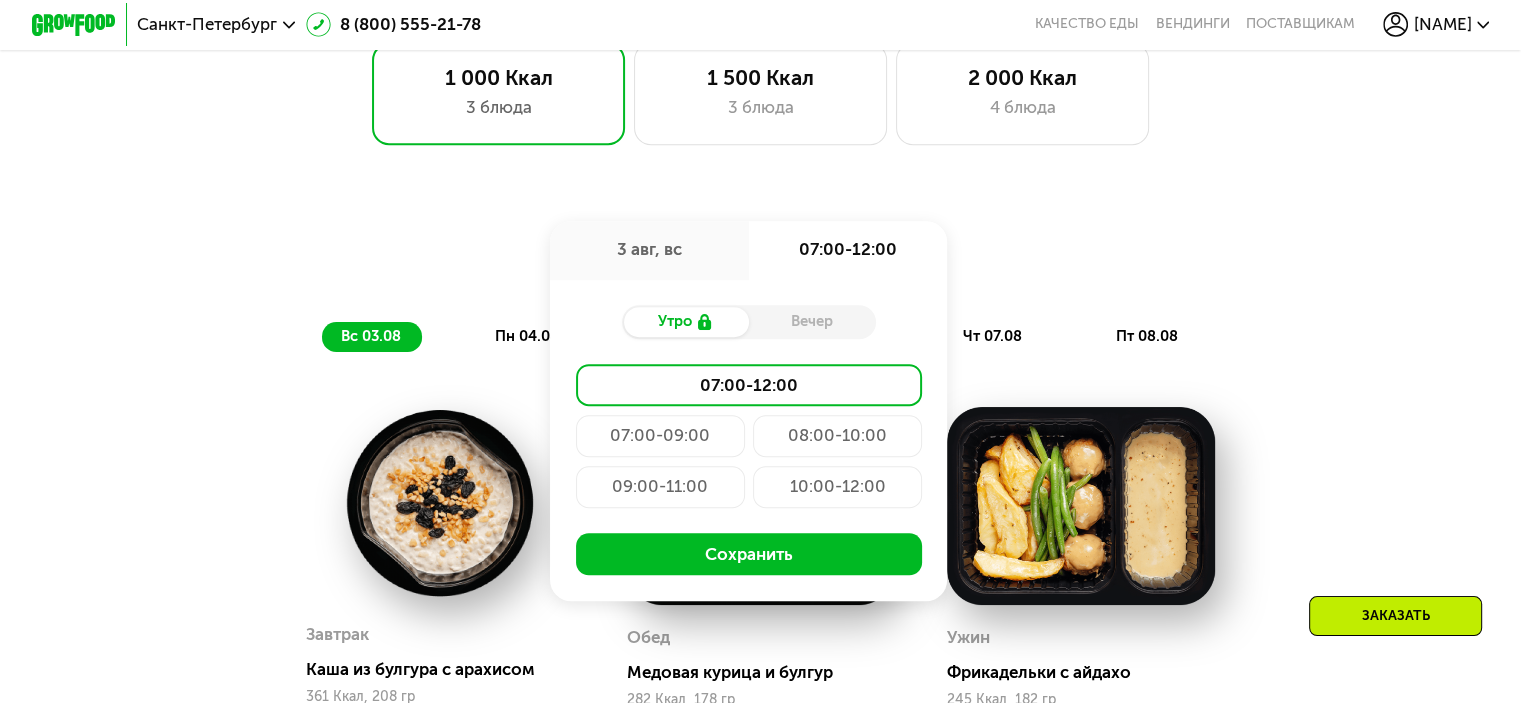click on "Вечер" at bounding box center [812, 322] 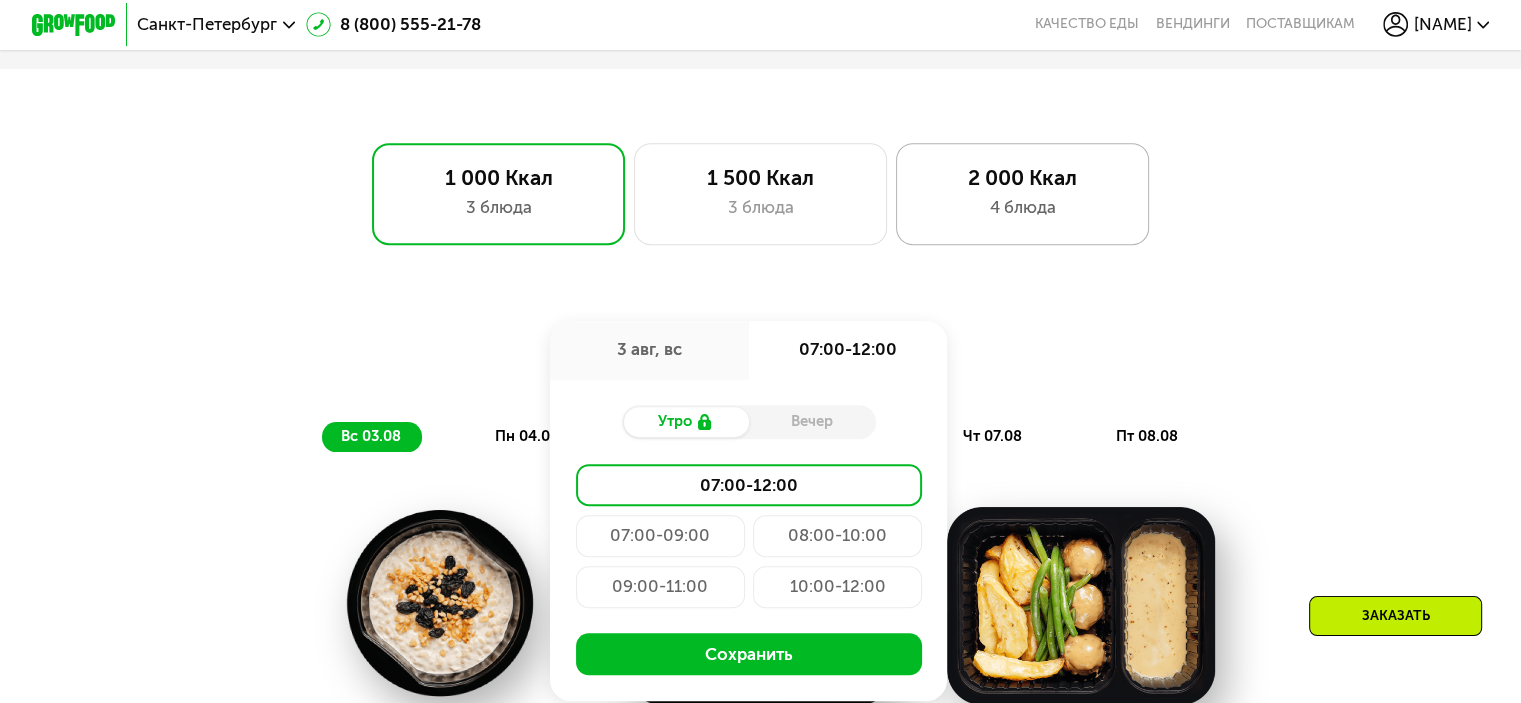 click on "2 000 Ккал" at bounding box center [1022, 177] 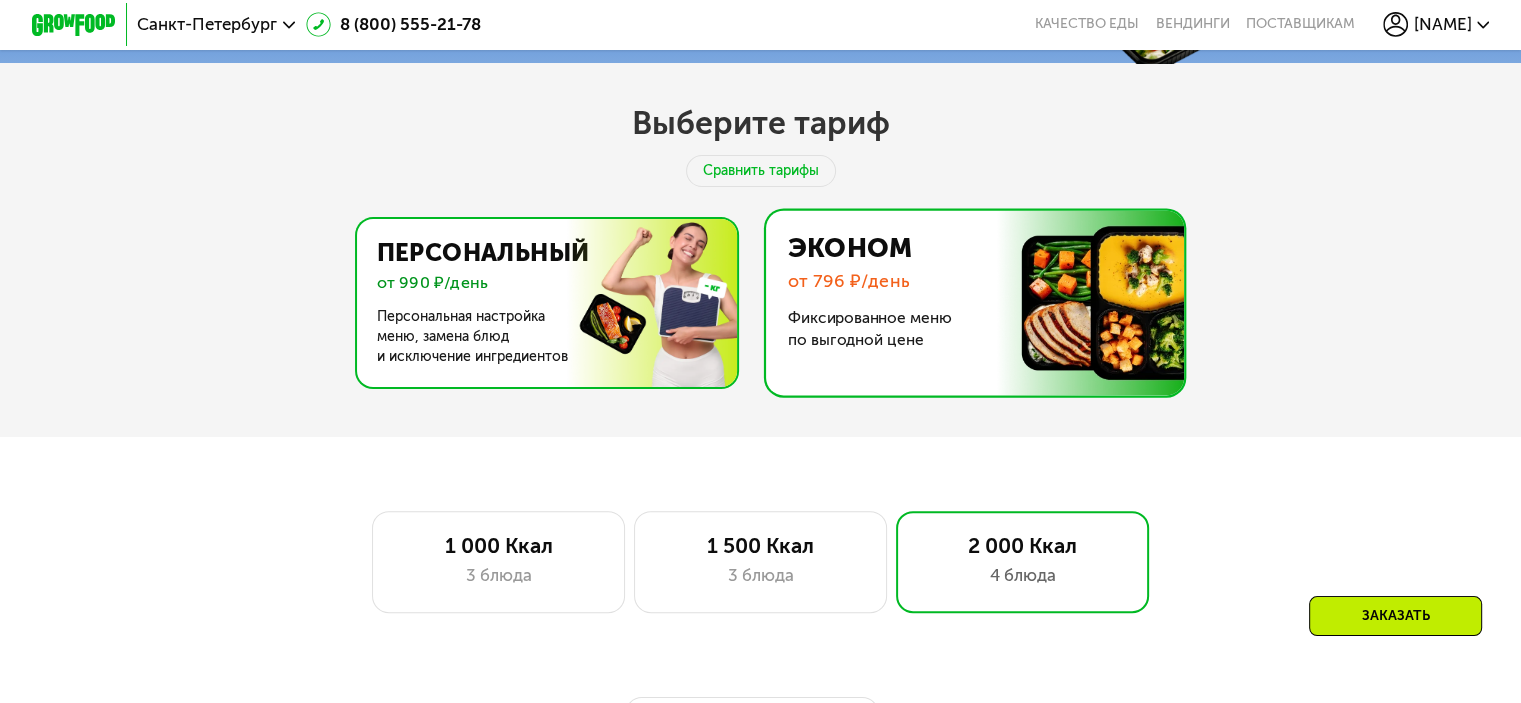 scroll, scrollTop: 673, scrollLeft: 0, axis: vertical 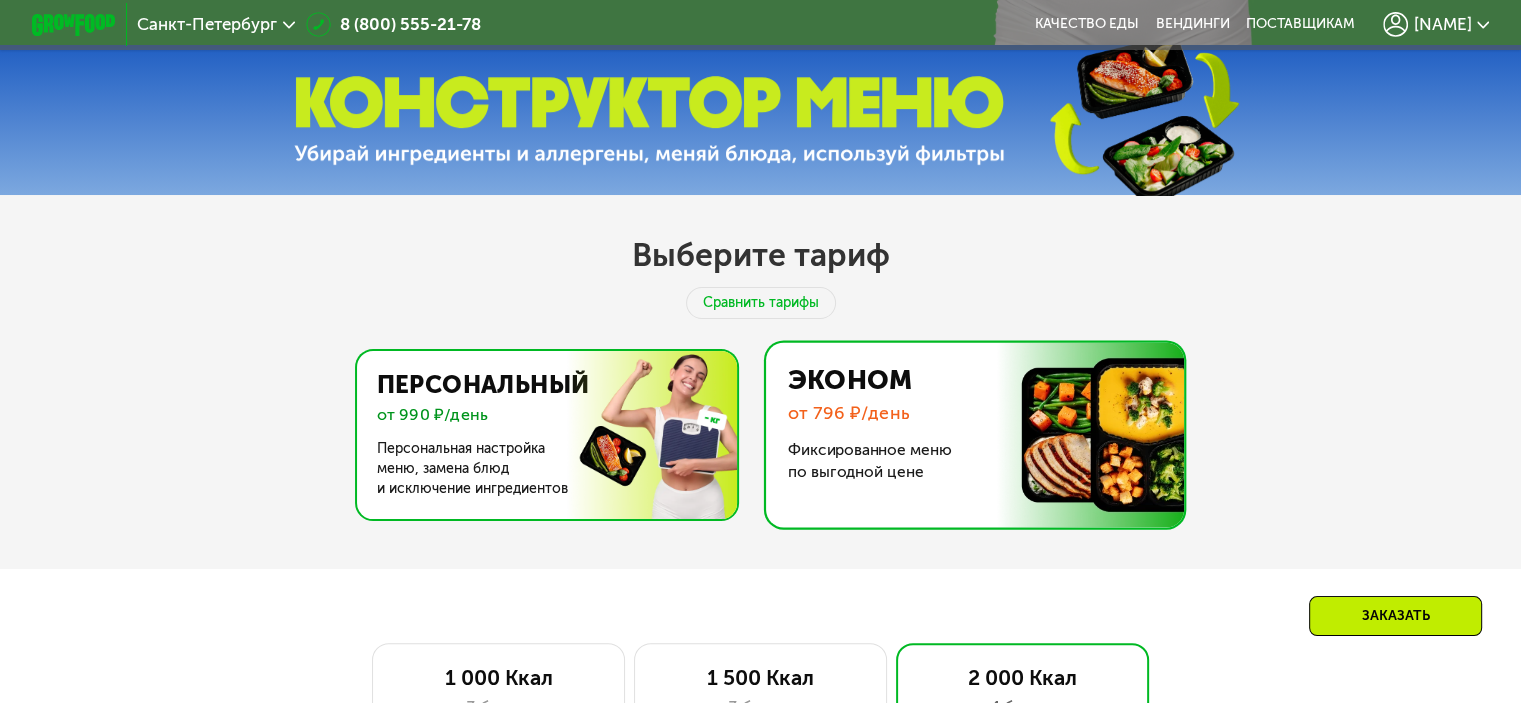 click at bounding box center (541, 435) 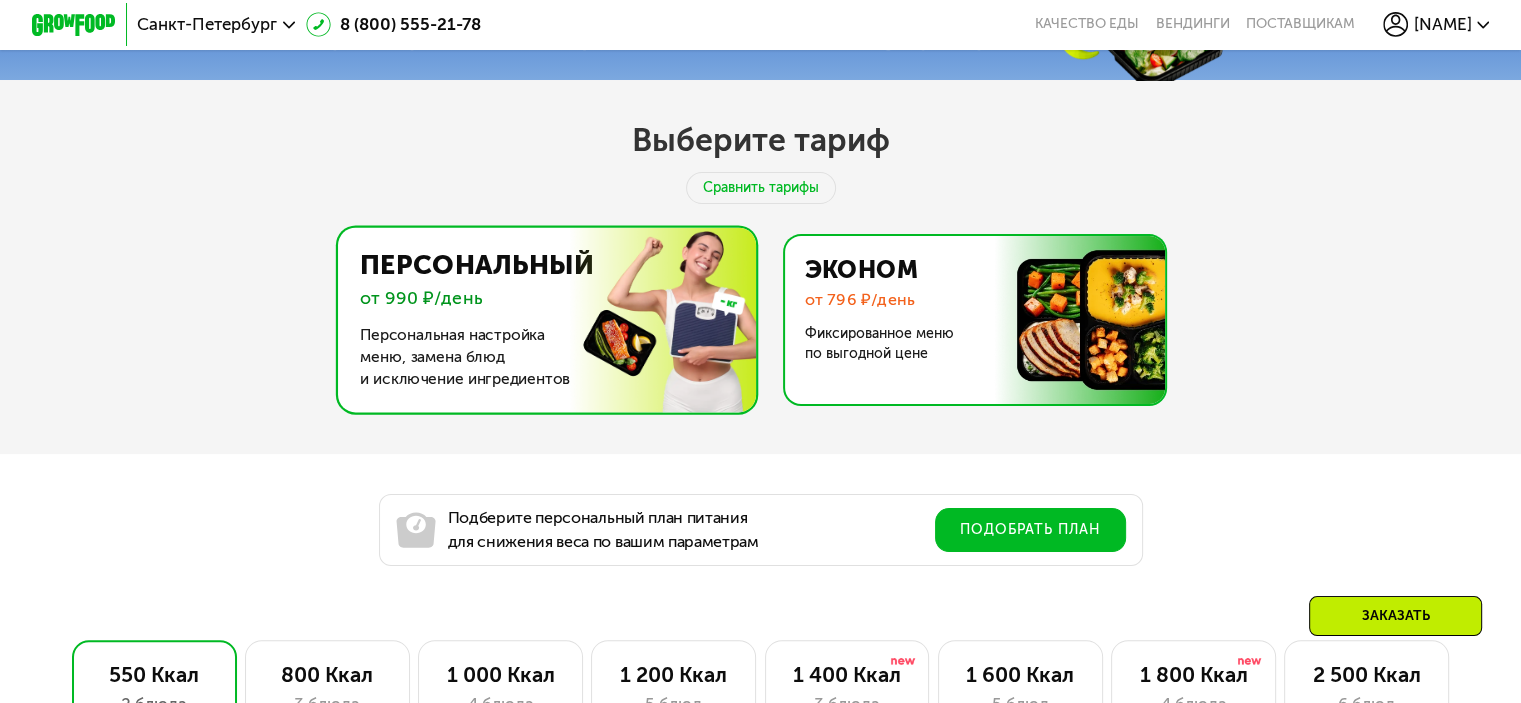 scroll, scrollTop: 973, scrollLeft: 0, axis: vertical 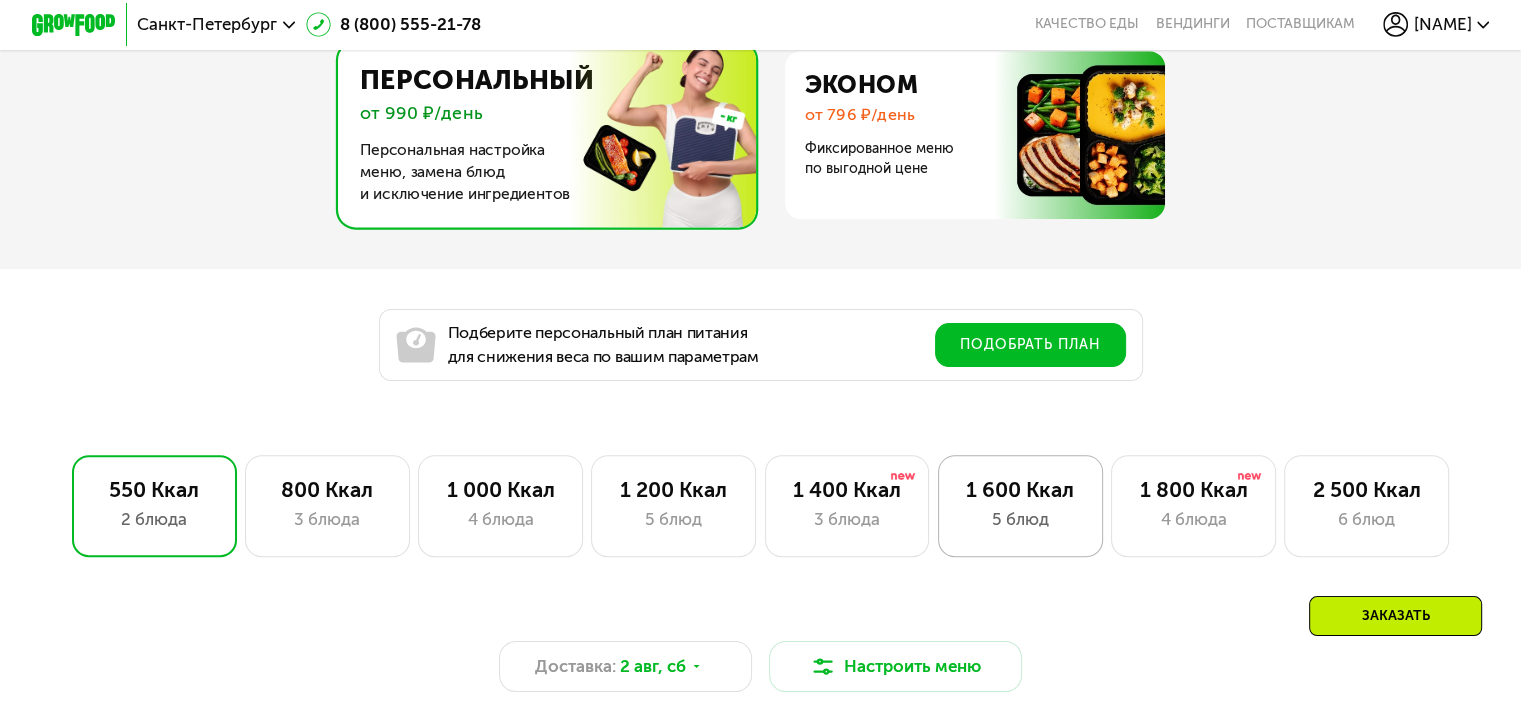 click on "4 блюда" at bounding box center [1193, 519] 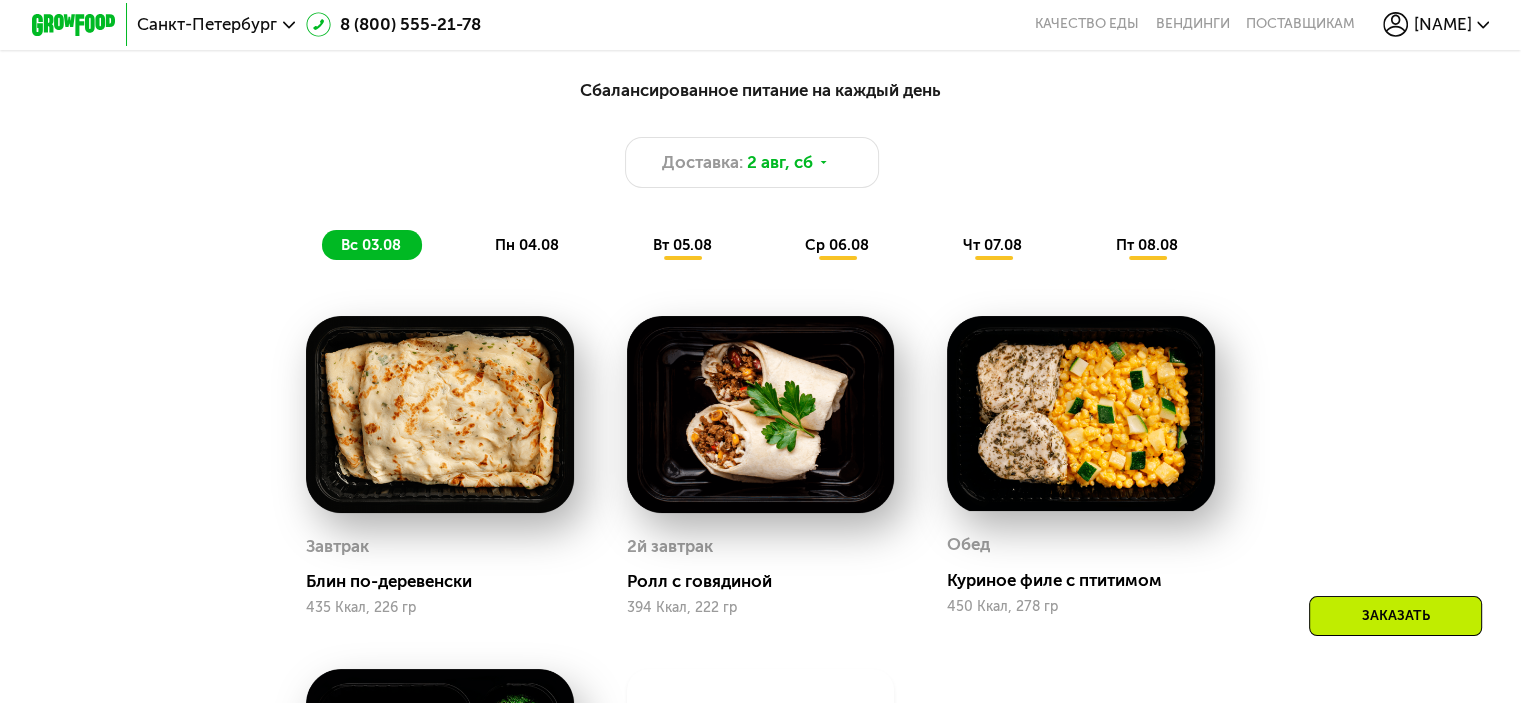 scroll, scrollTop: 1473, scrollLeft: 0, axis: vertical 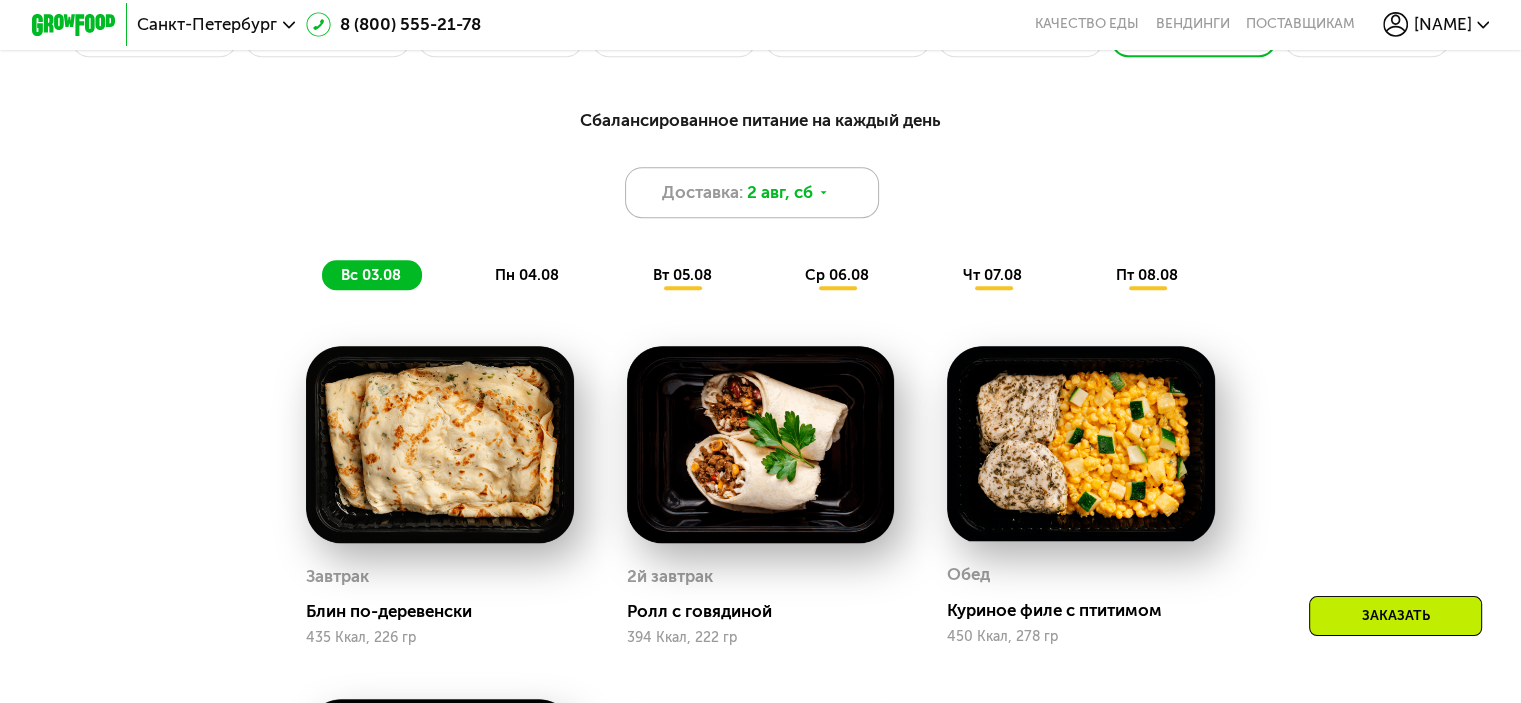 click on "Доставка: 2 авг, сб" at bounding box center (752, 192) 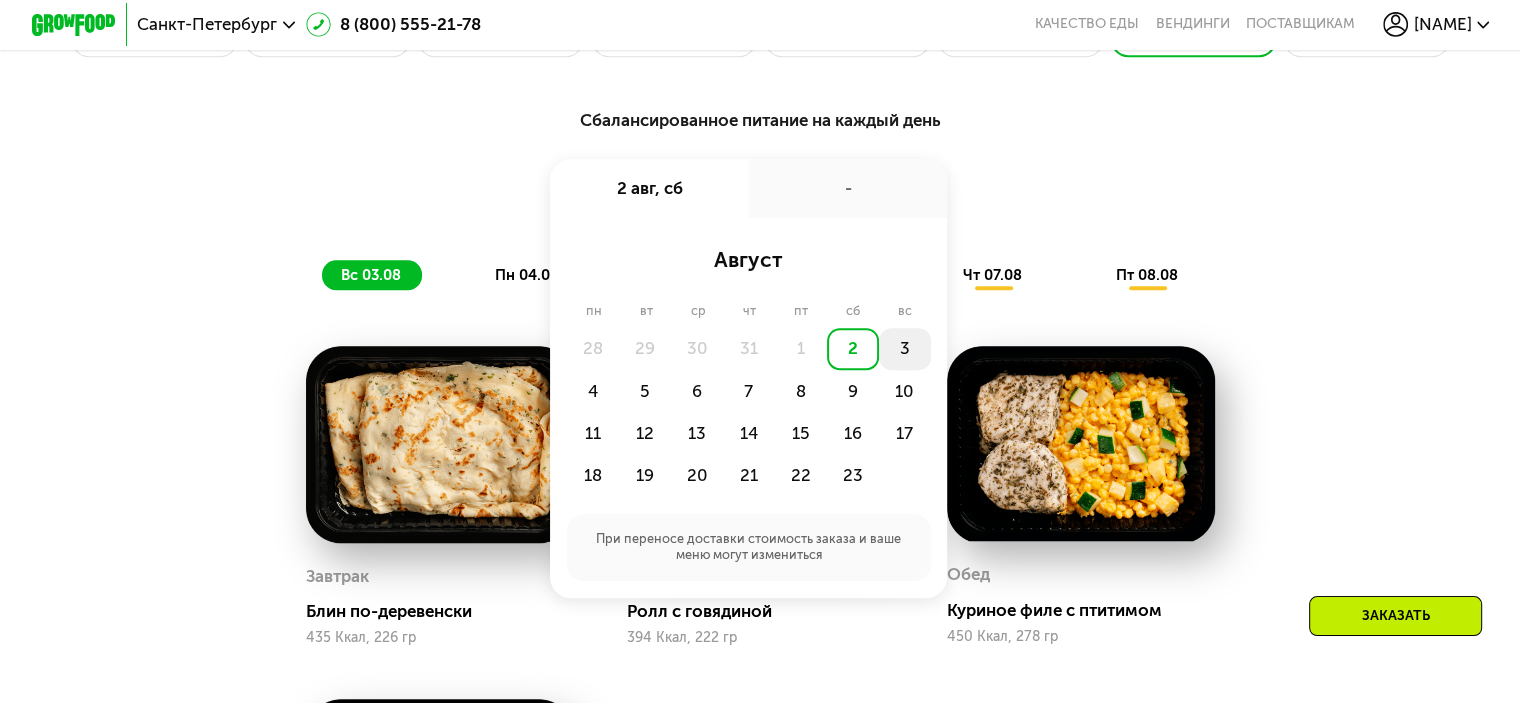 click on "3" 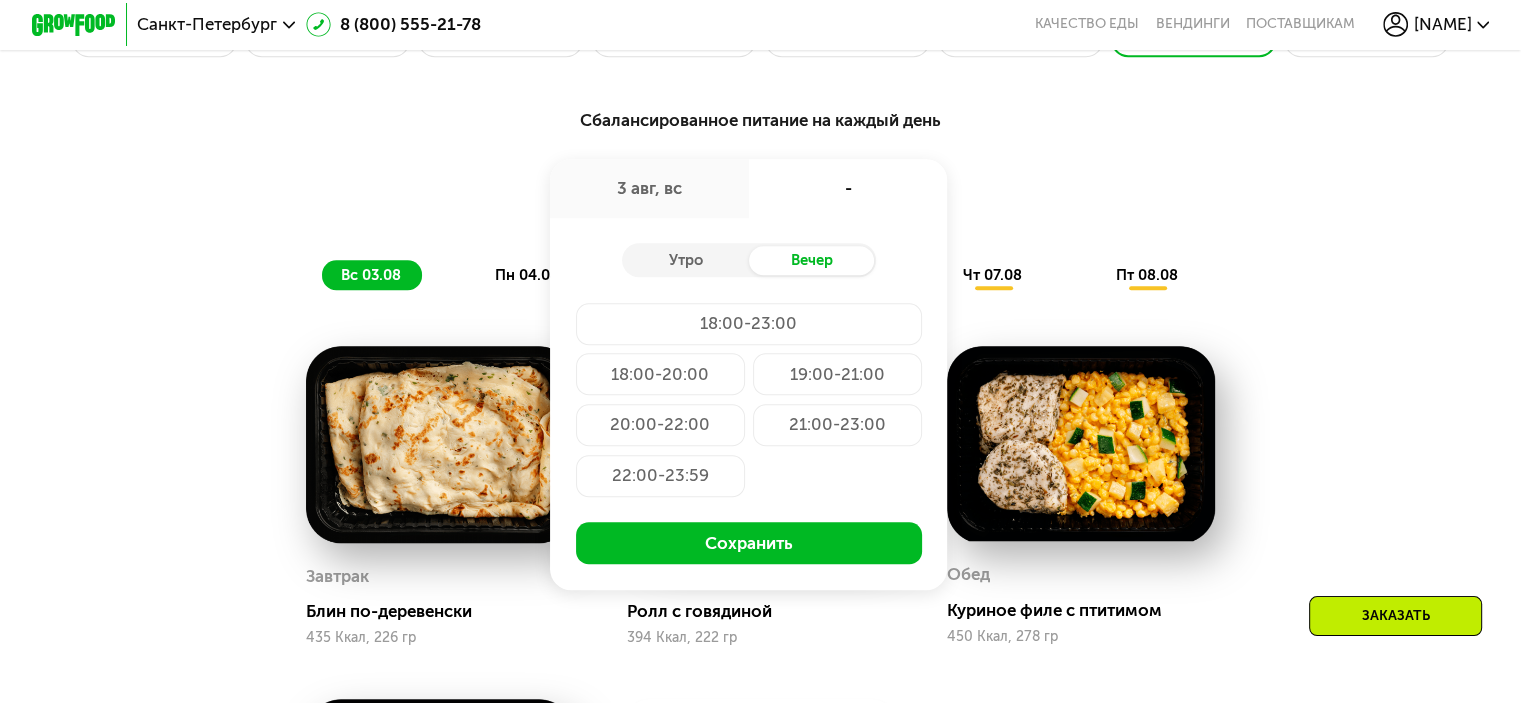 click on "20:00-22:00" 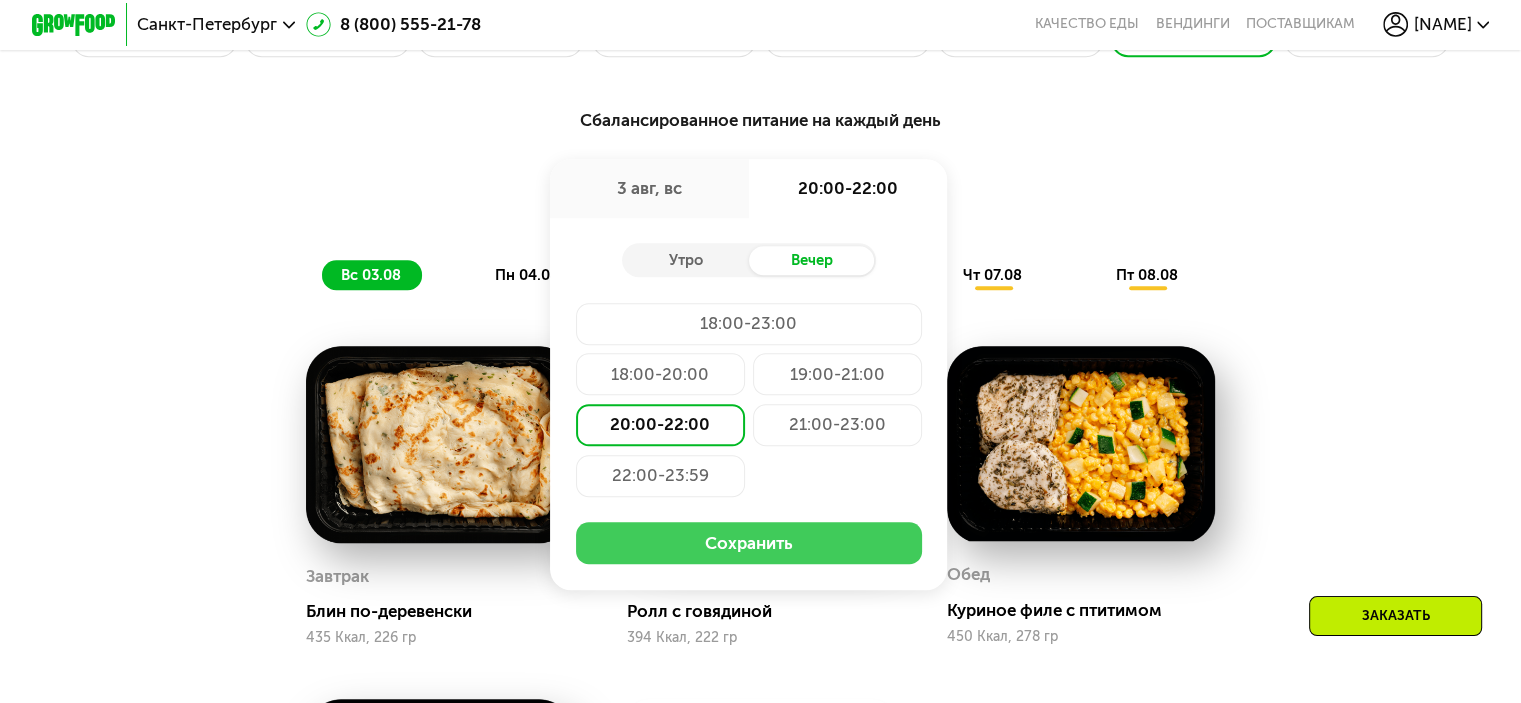 click on "Сохранить" at bounding box center (749, 543) 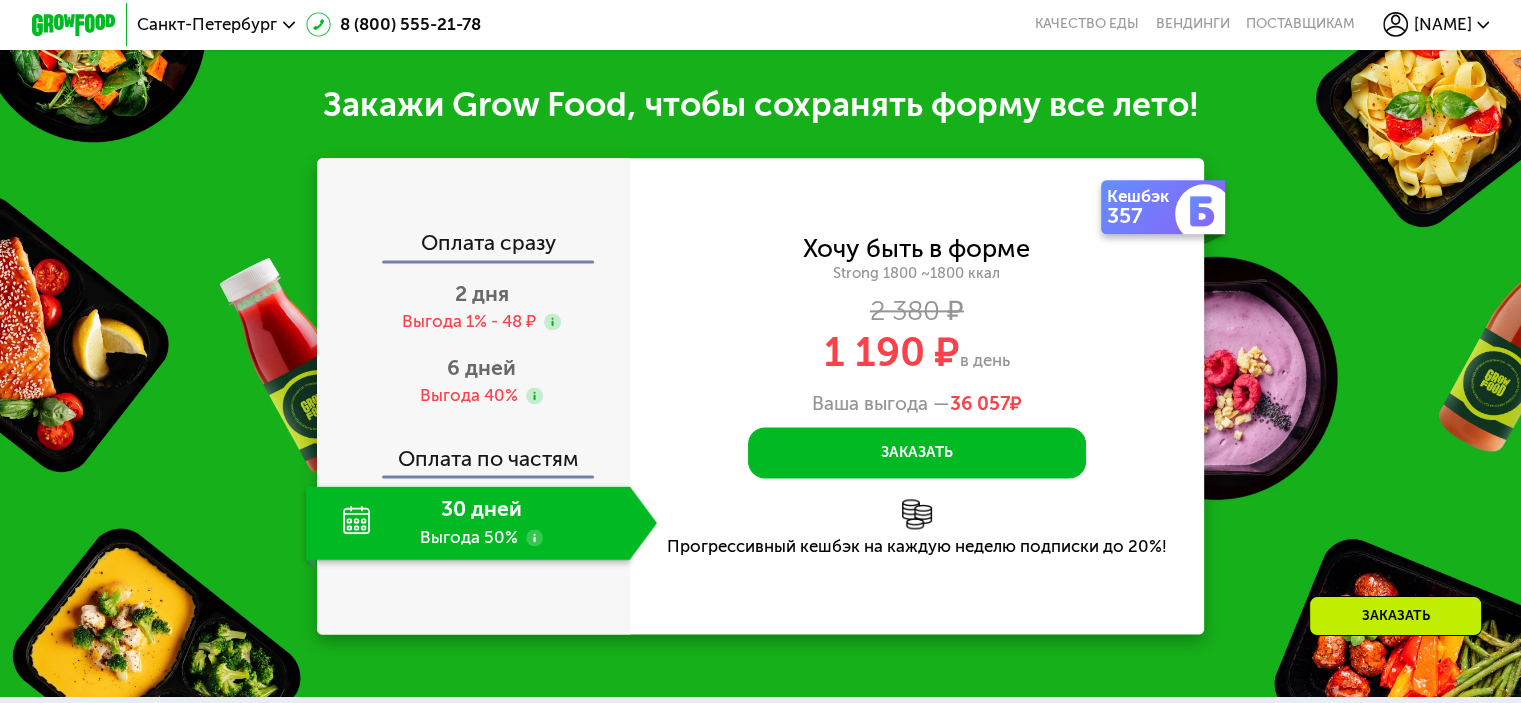 scroll, scrollTop: 2573, scrollLeft: 0, axis: vertical 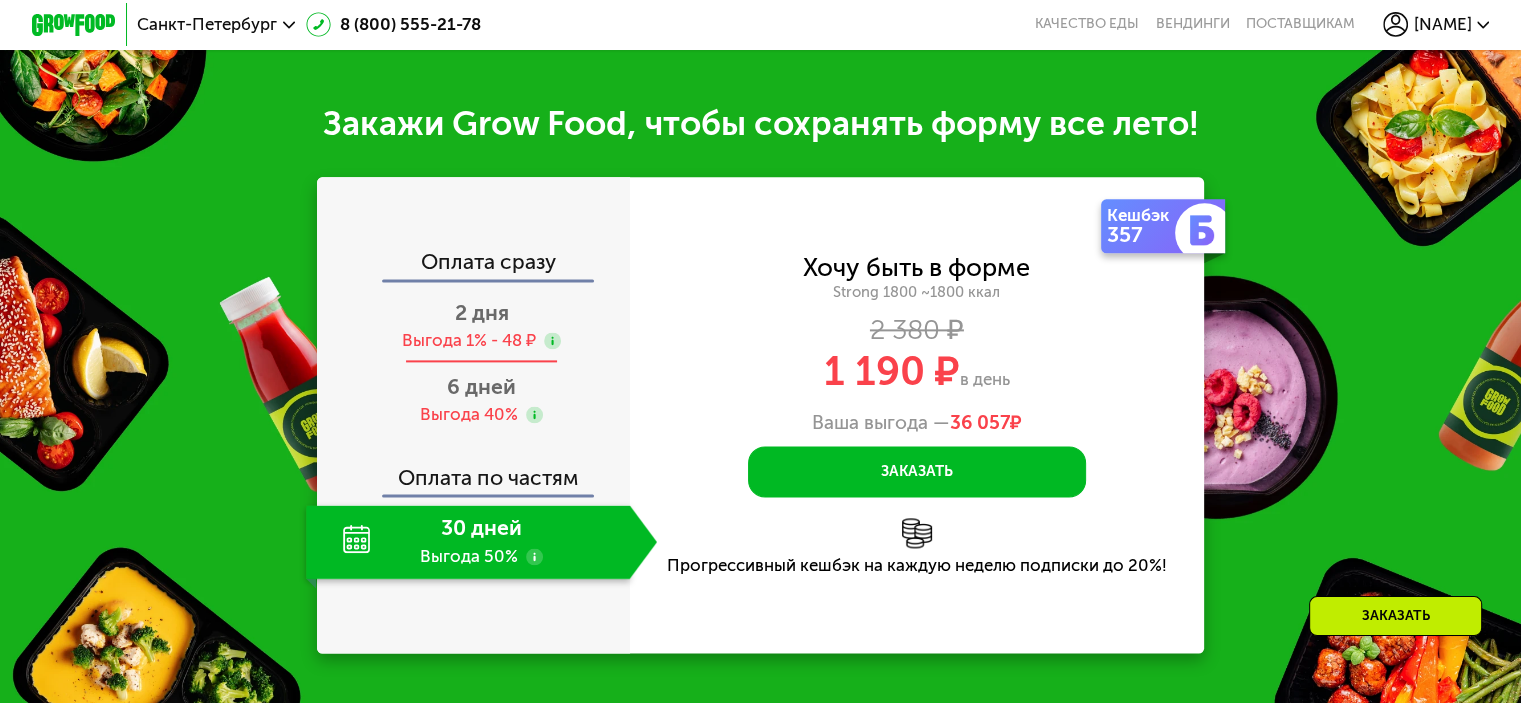 click on "2 дня Выгода 1% - 48 ₽" at bounding box center [481, 326] 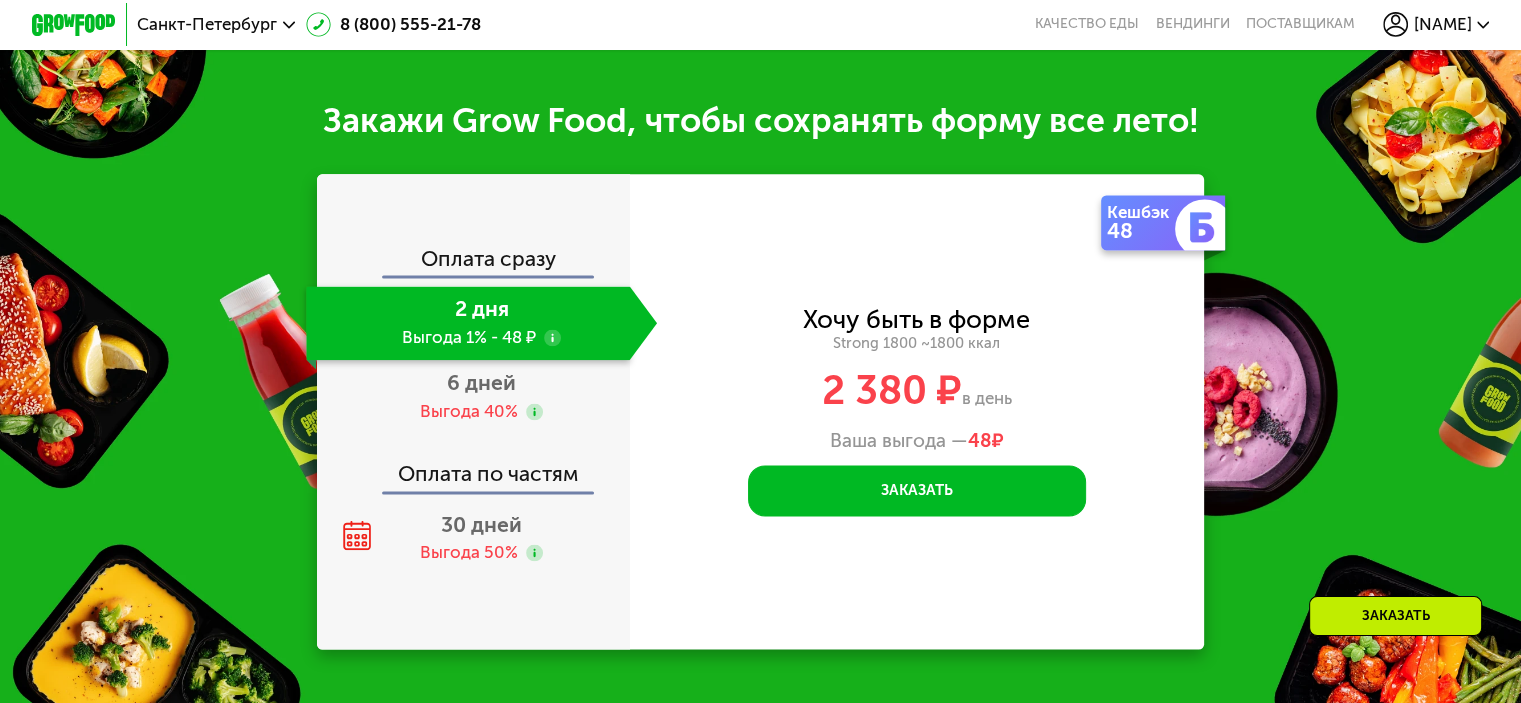 scroll, scrollTop: 2573, scrollLeft: 0, axis: vertical 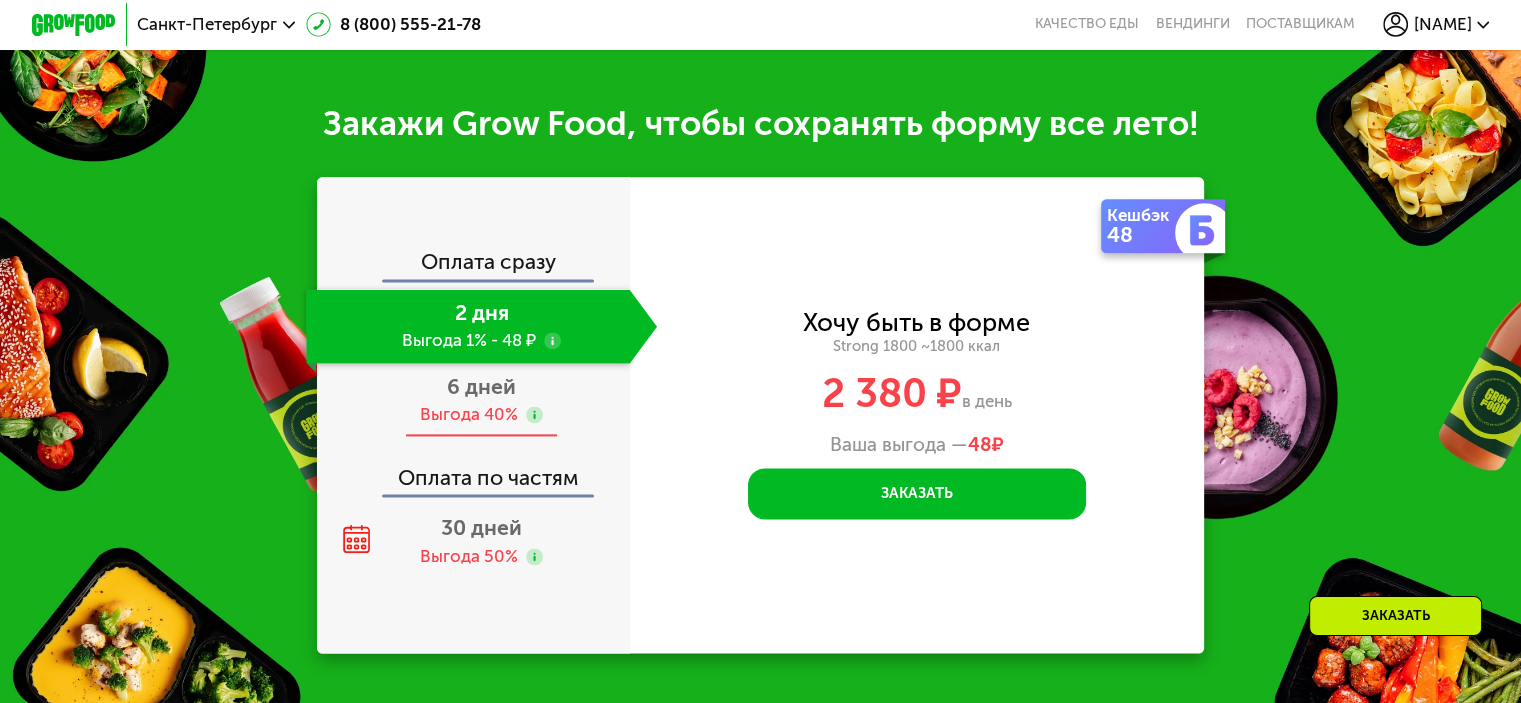 click on "6 дней" at bounding box center (481, 386) 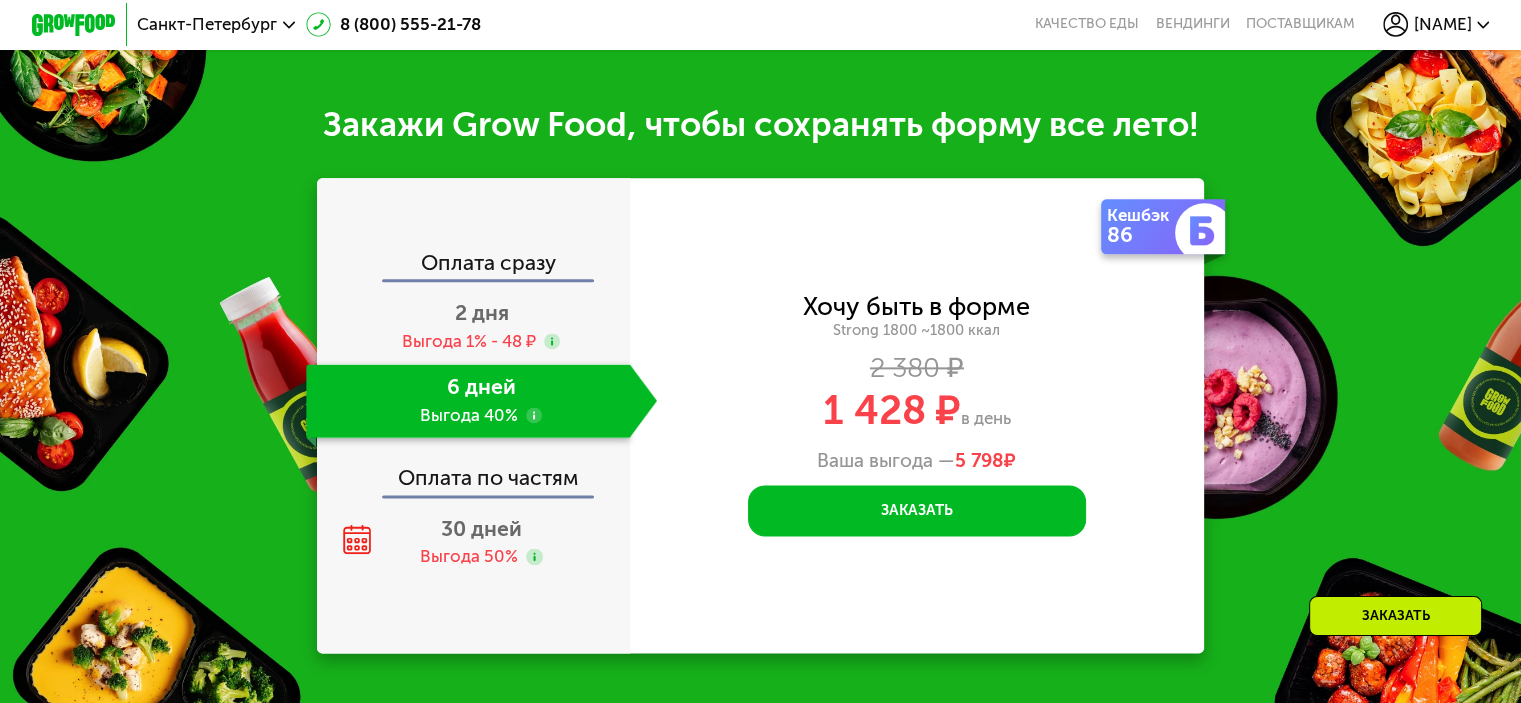 scroll, scrollTop: 2573, scrollLeft: 0, axis: vertical 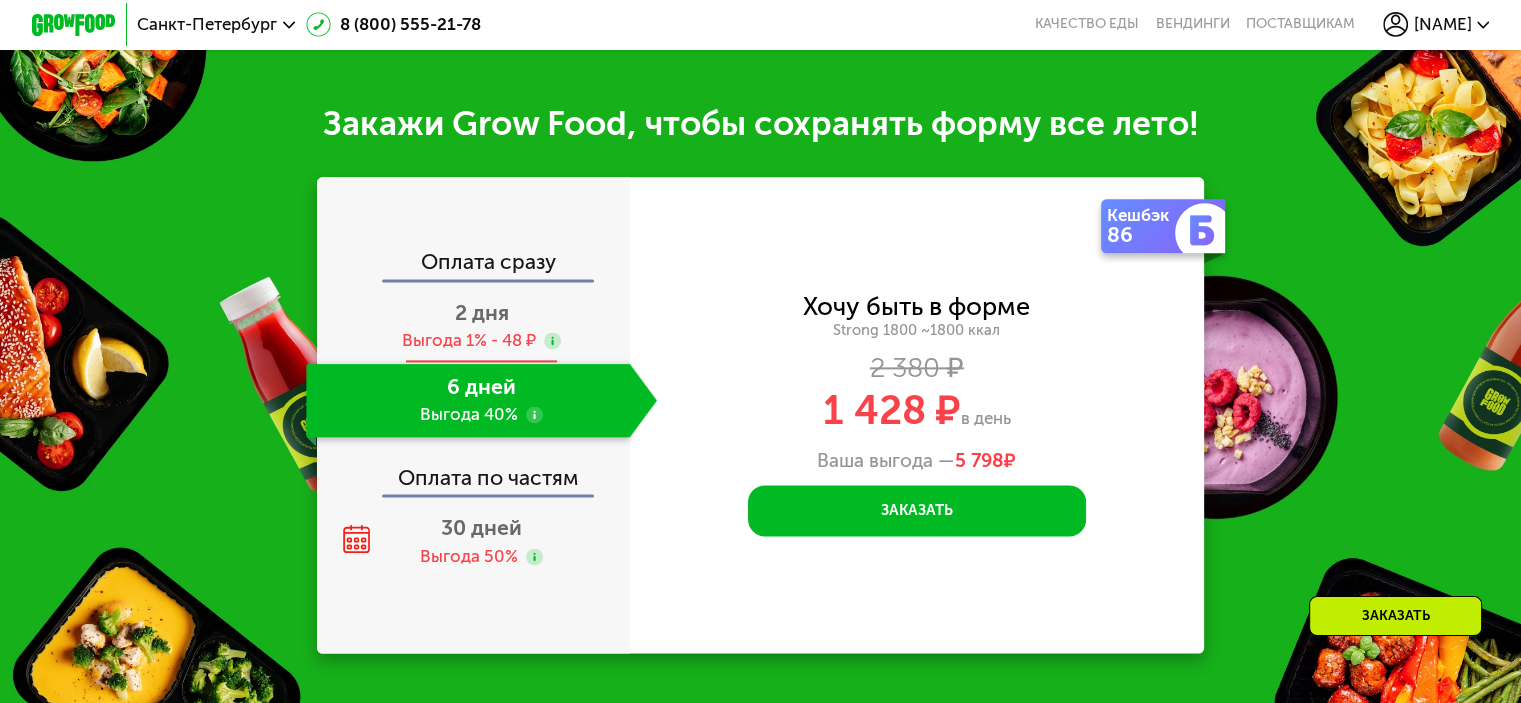 click on "Выгода 1% - 48 ₽" at bounding box center [469, 340] 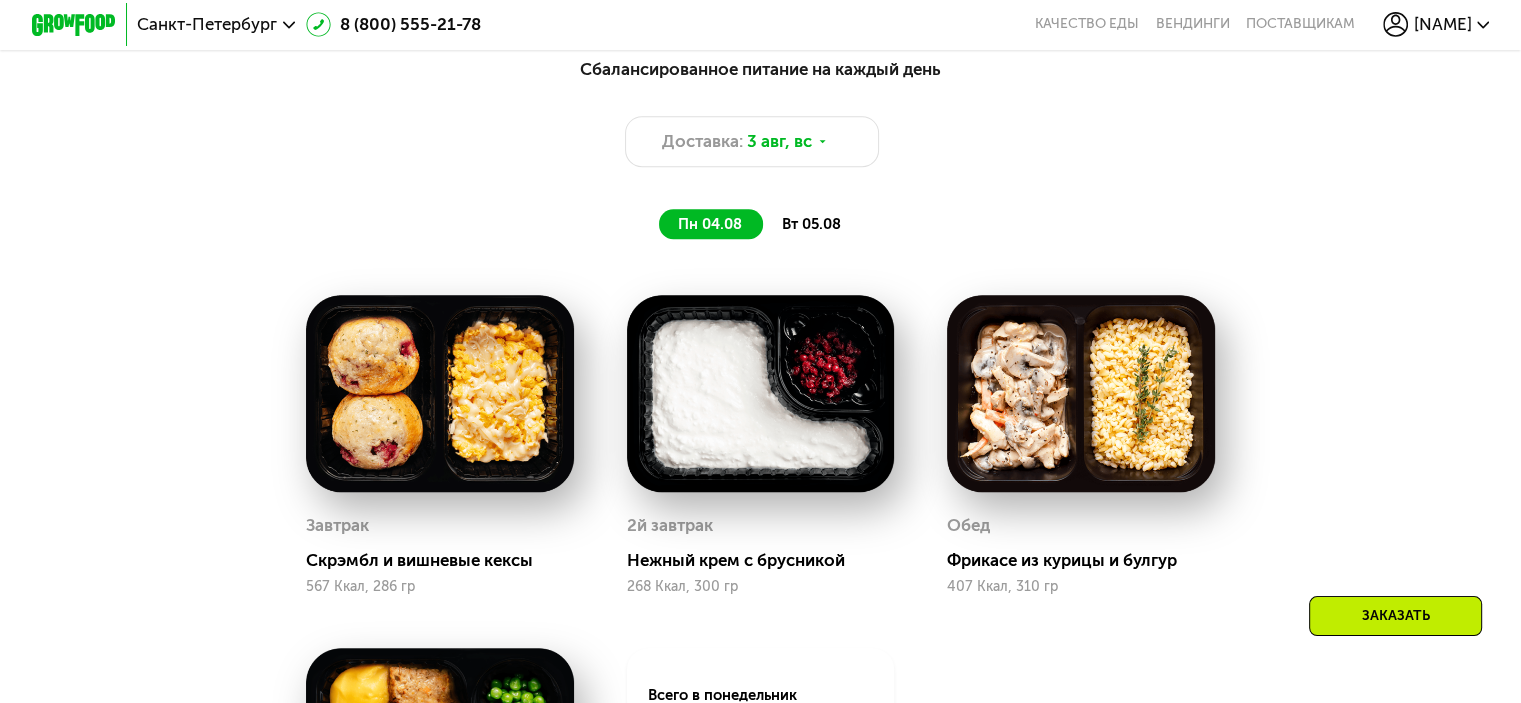 scroll, scrollTop: 1273, scrollLeft: 0, axis: vertical 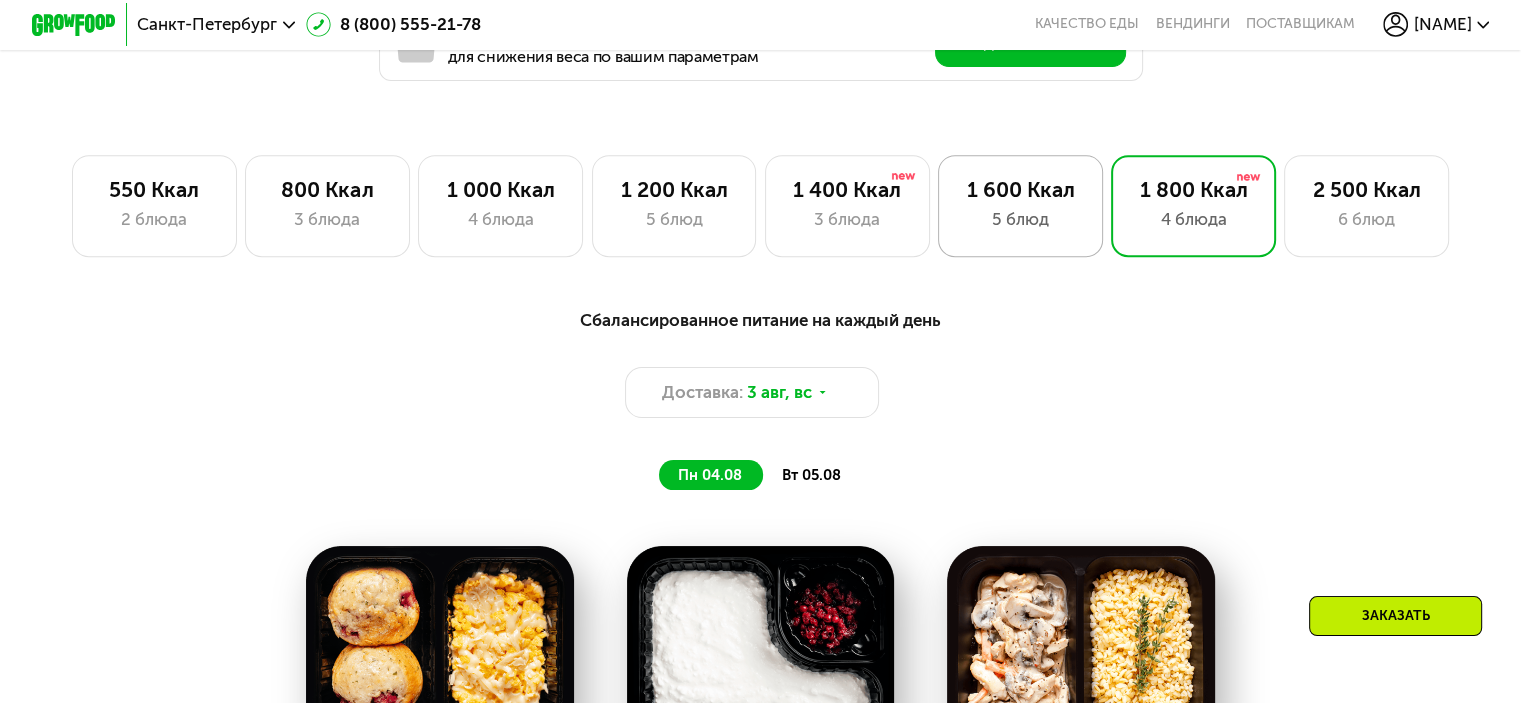 click on "5 блюд" at bounding box center (1020, 219) 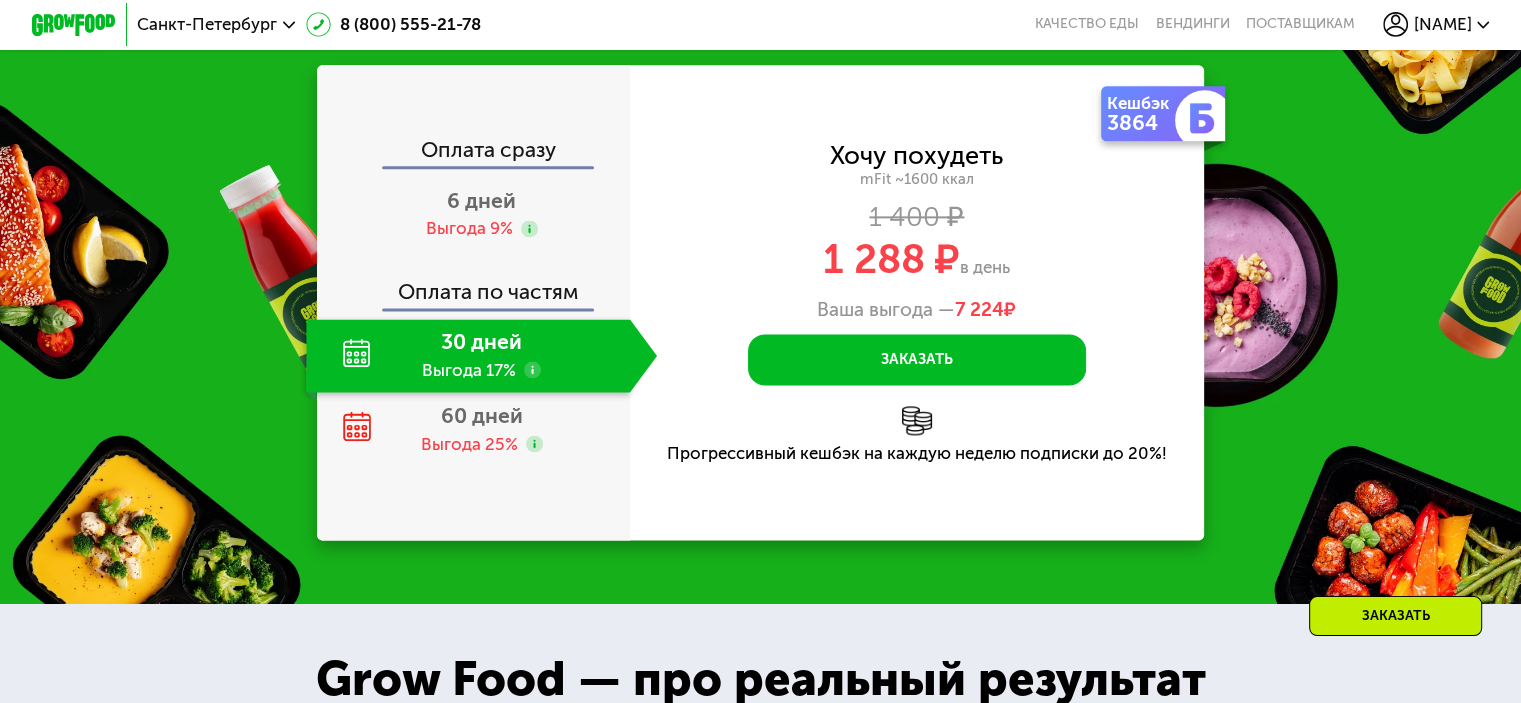 scroll, scrollTop: 2673, scrollLeft: 0, axis: vertical 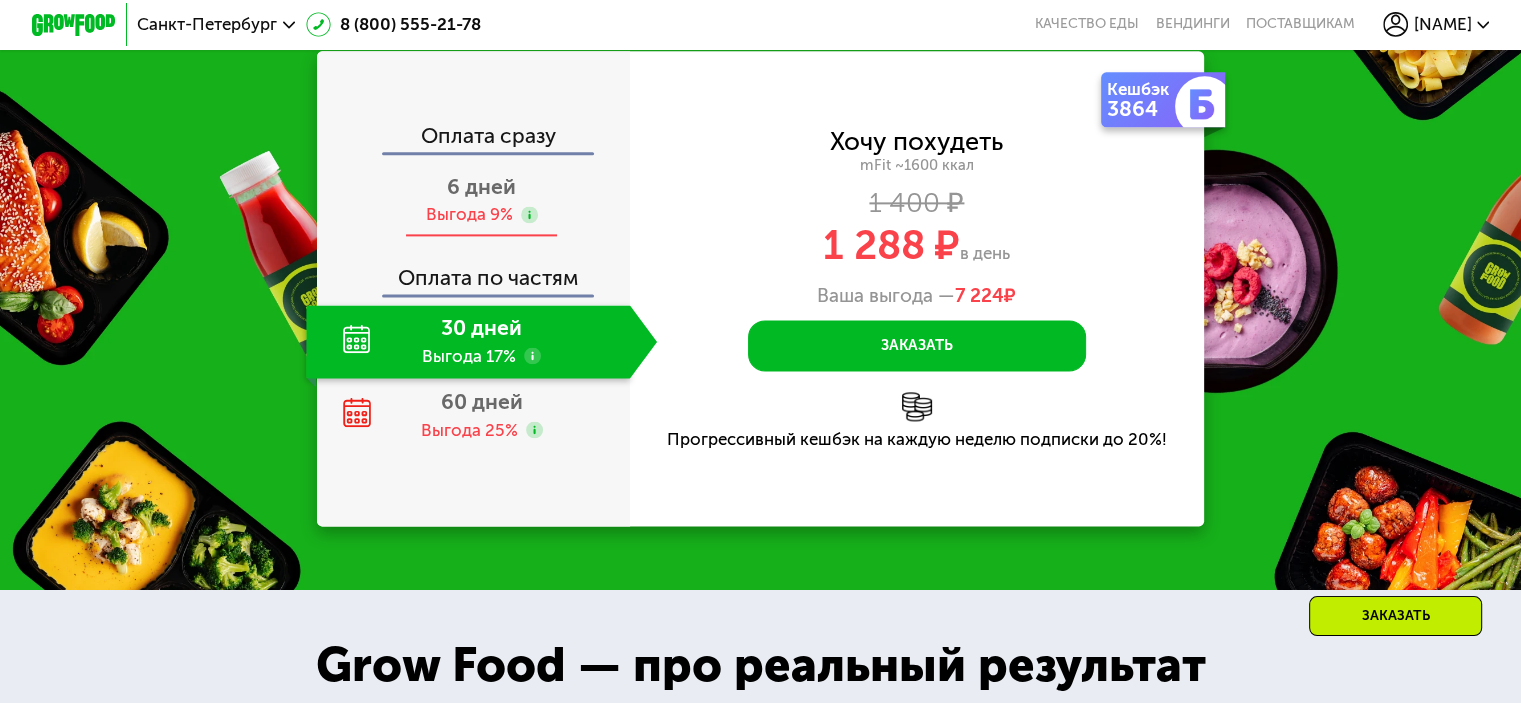 click on "6 дней" at bounding box center (481, 186) 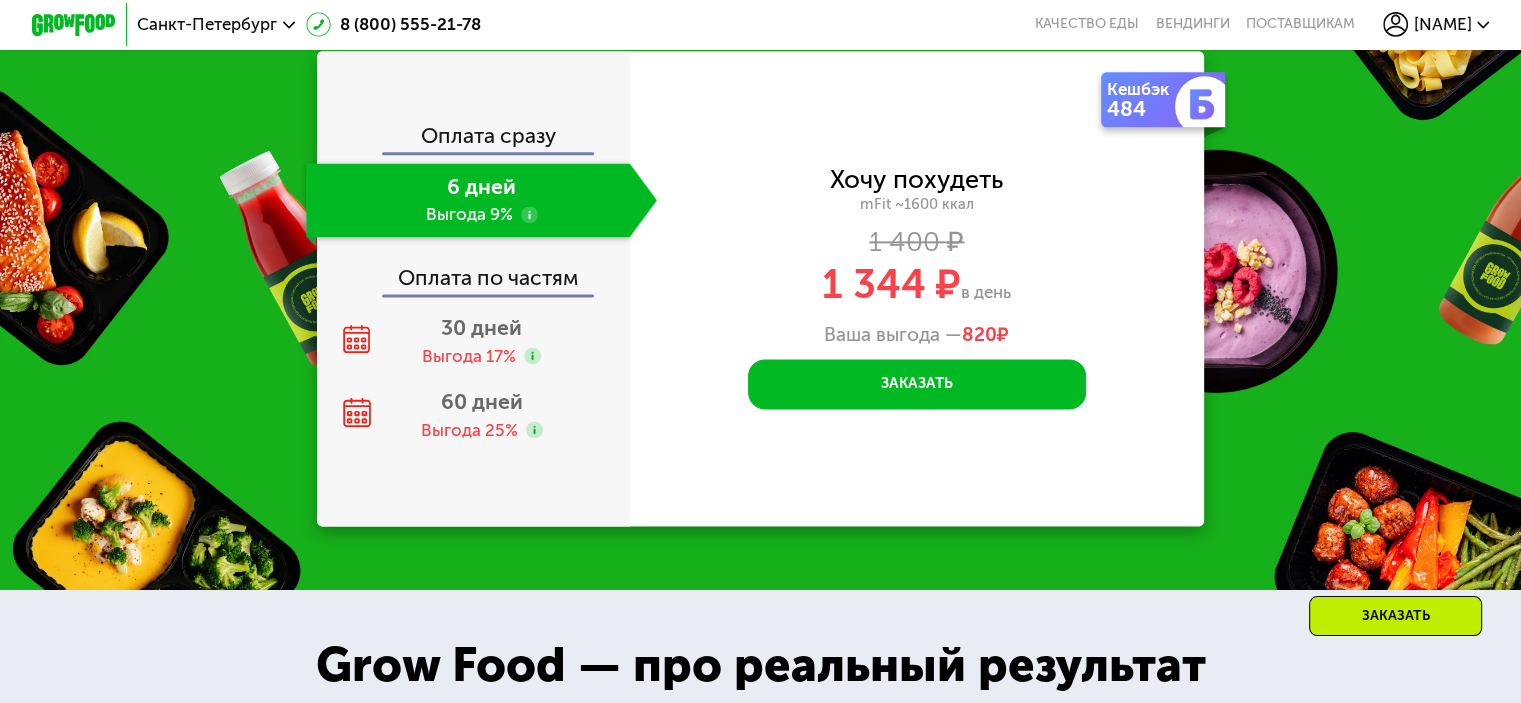 click on "Оплата сразу" 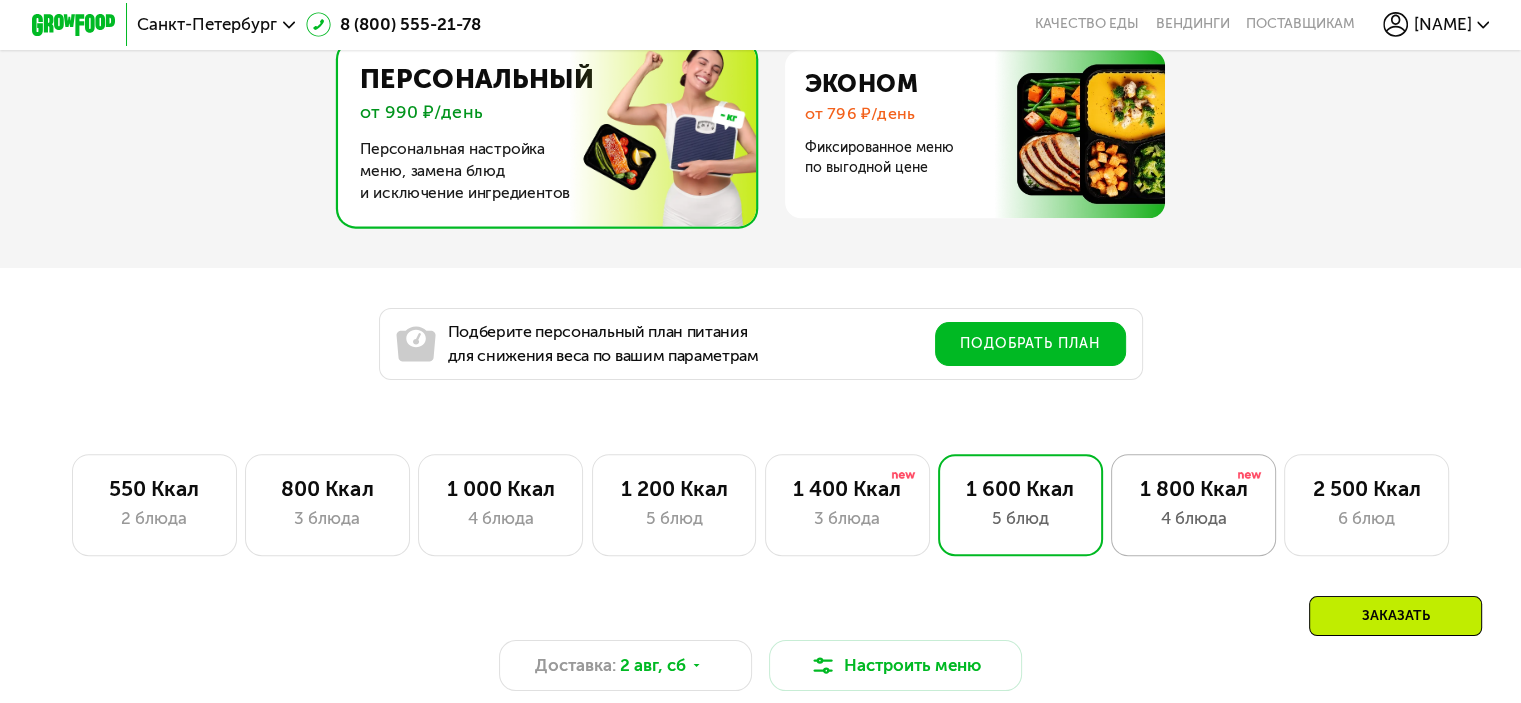 scroll, scrollTop: 973, scrollLeft: 0, axis: vertical 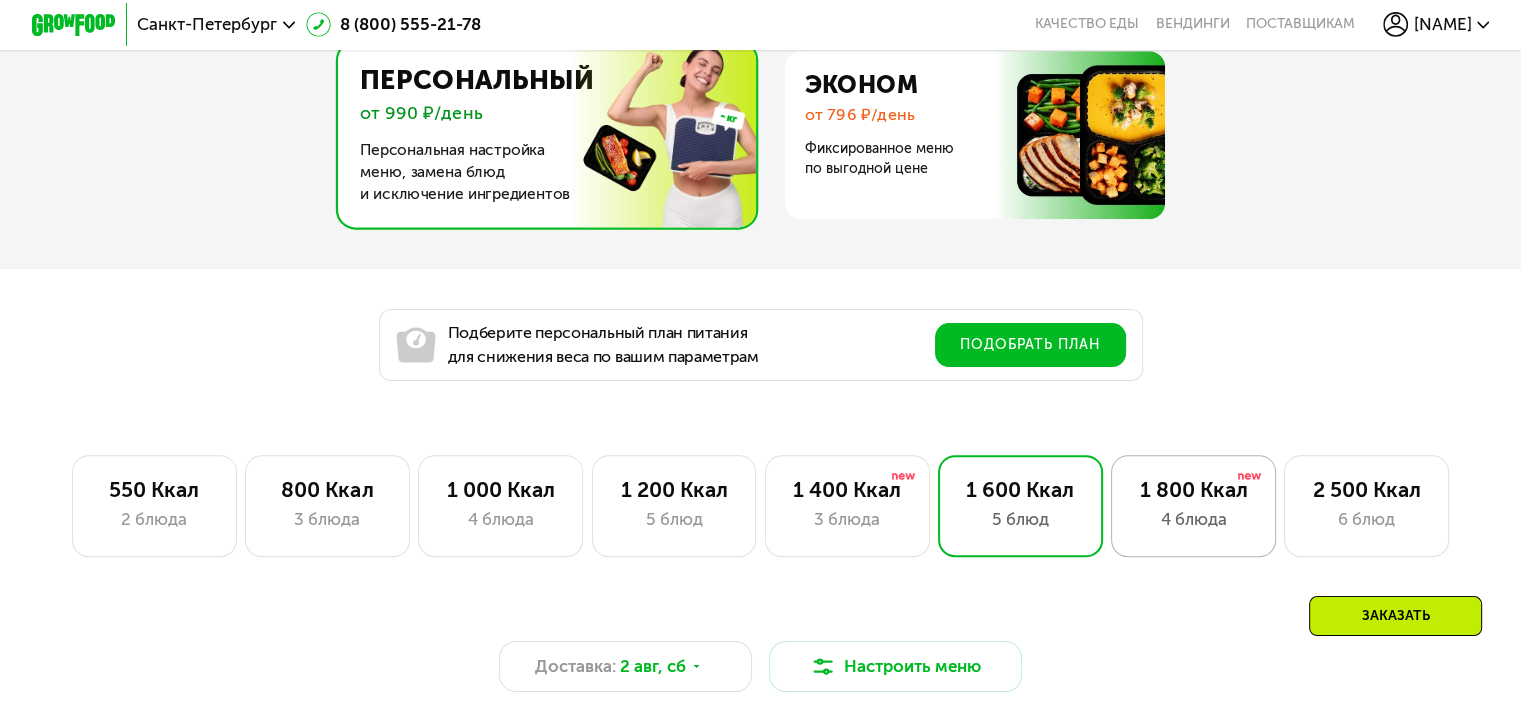 click on "1 800 Ккал" at bounding box center (1193, 489) 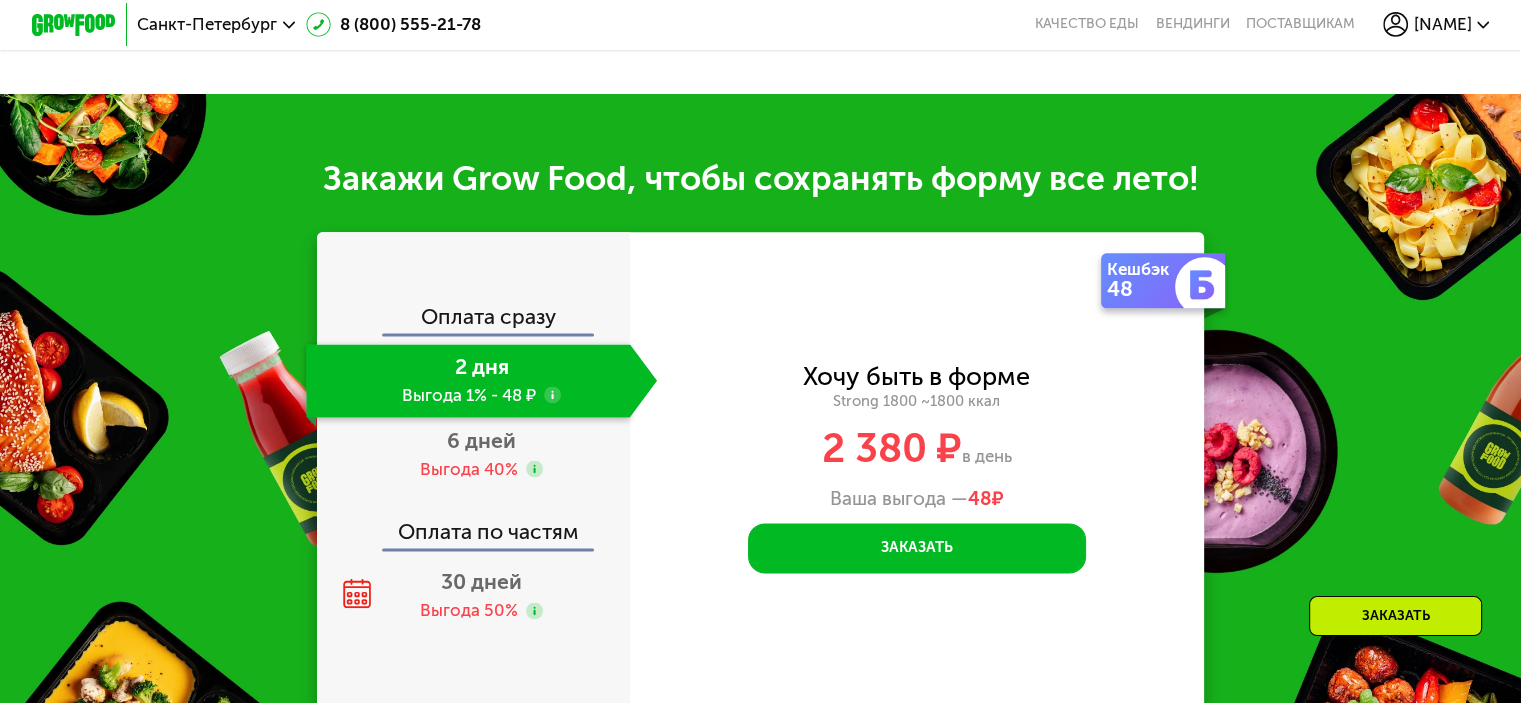 scroll, scrollTop: 2673, scrollLeft: 0, axis: vertical 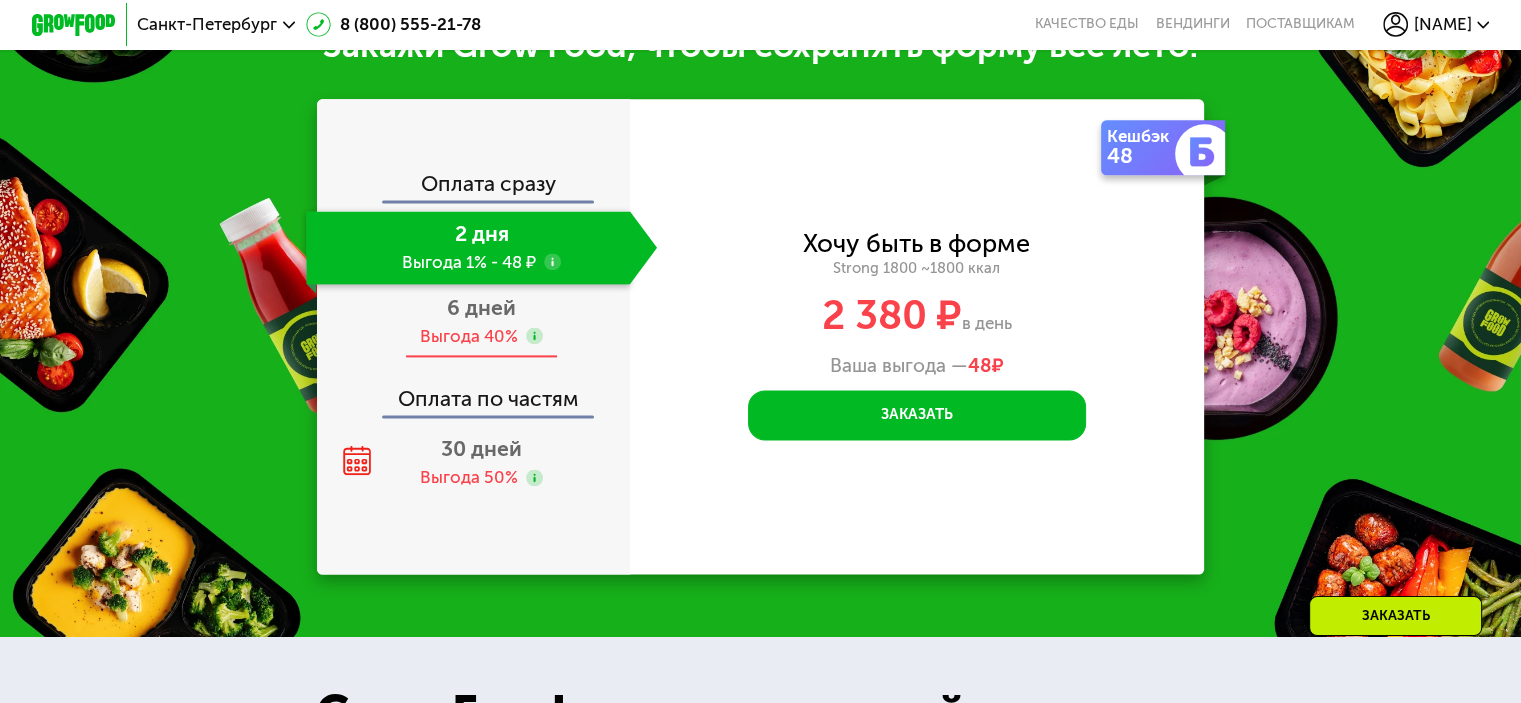 click on "Выгода 40%" at bounding box center (469, 336) 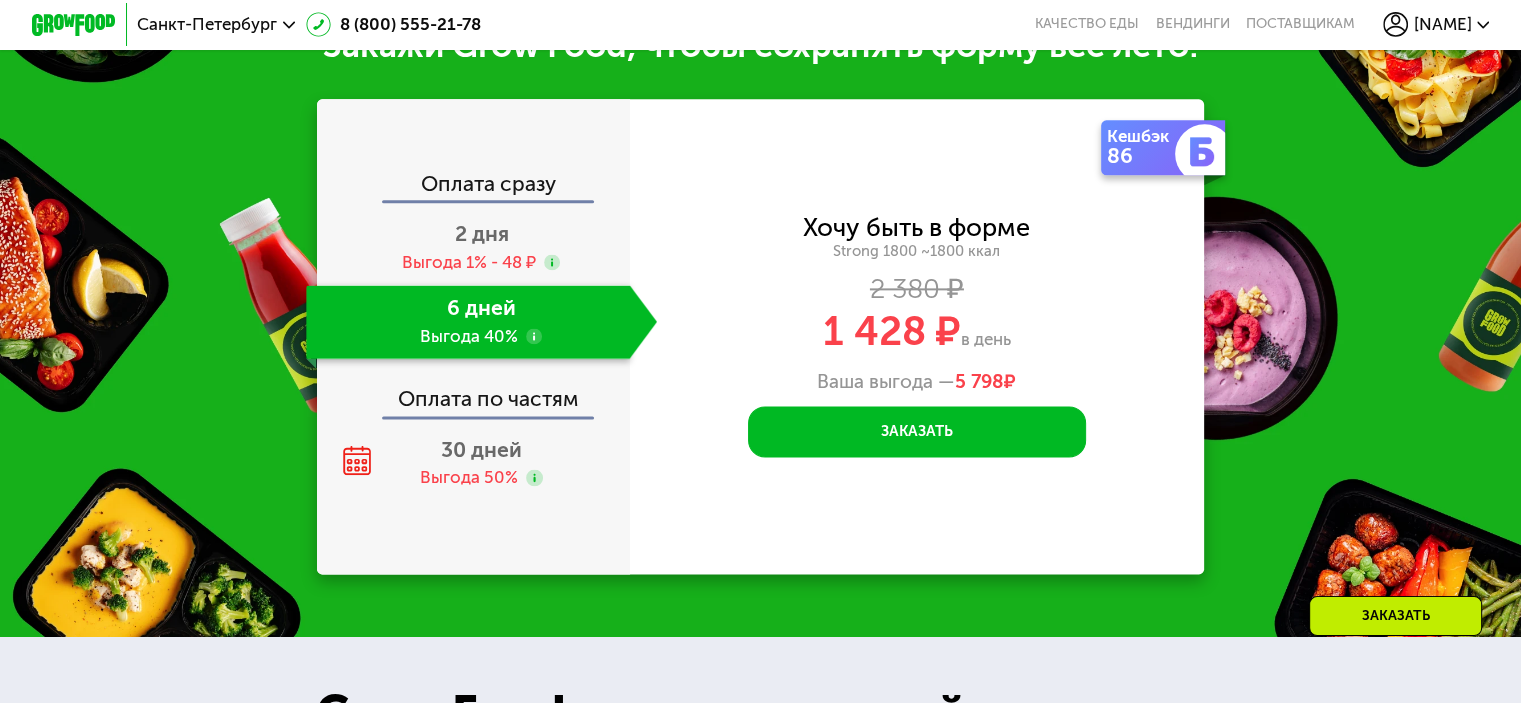 scroll, scrollTop: 2652, scrollLeft: 0, axis: vertical 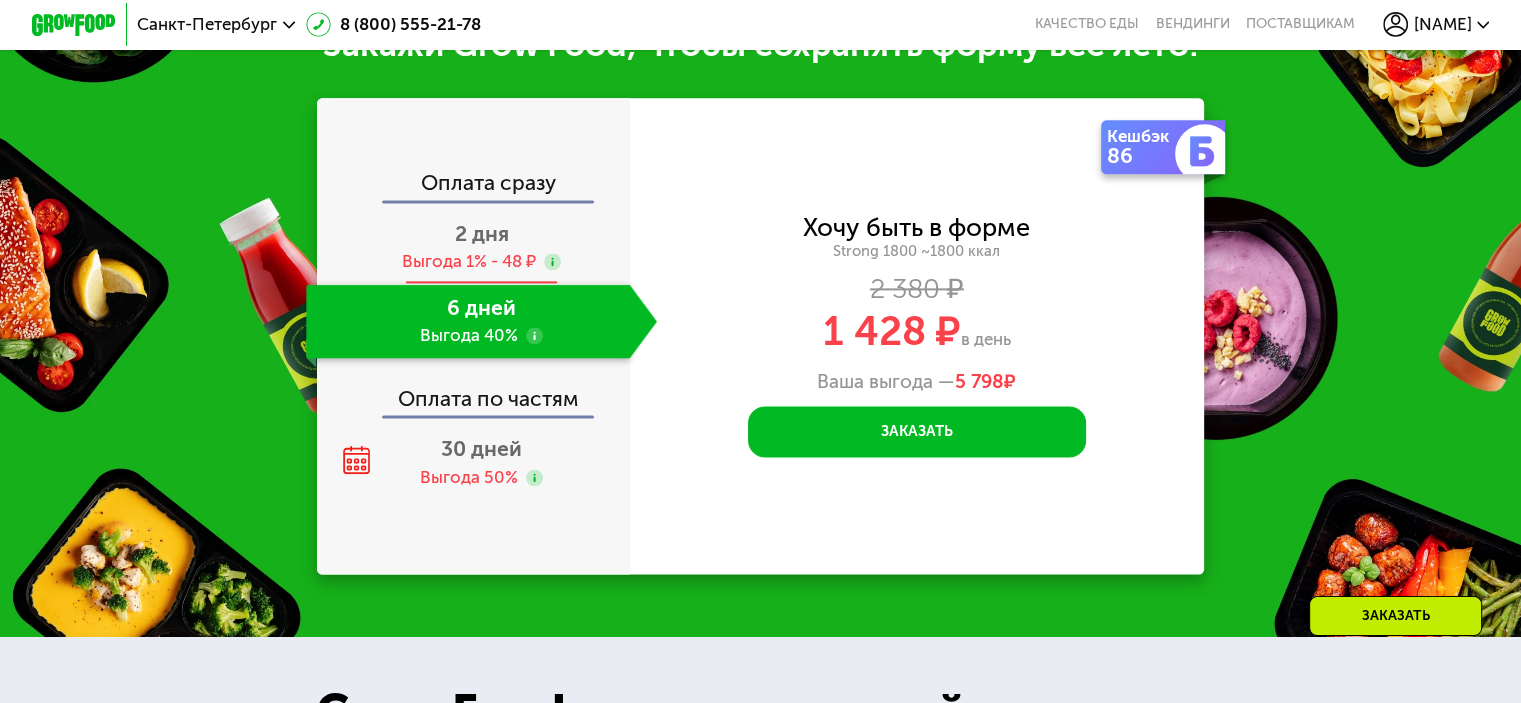 click on "Выгода 1% - 48 ₽" at bounding box center [469, 261] 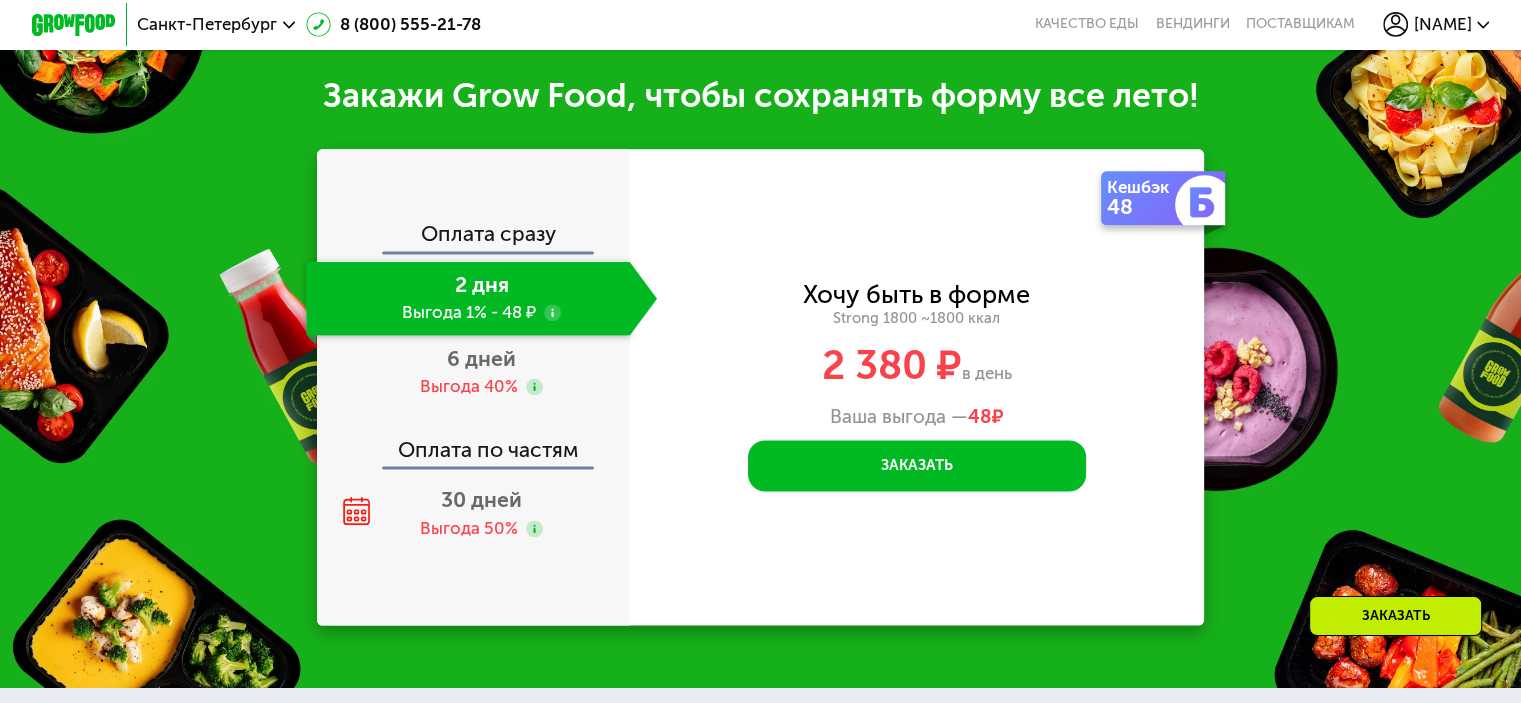 scroll, scrollTop: 2652, scrollLeft: 0, axis: vertical 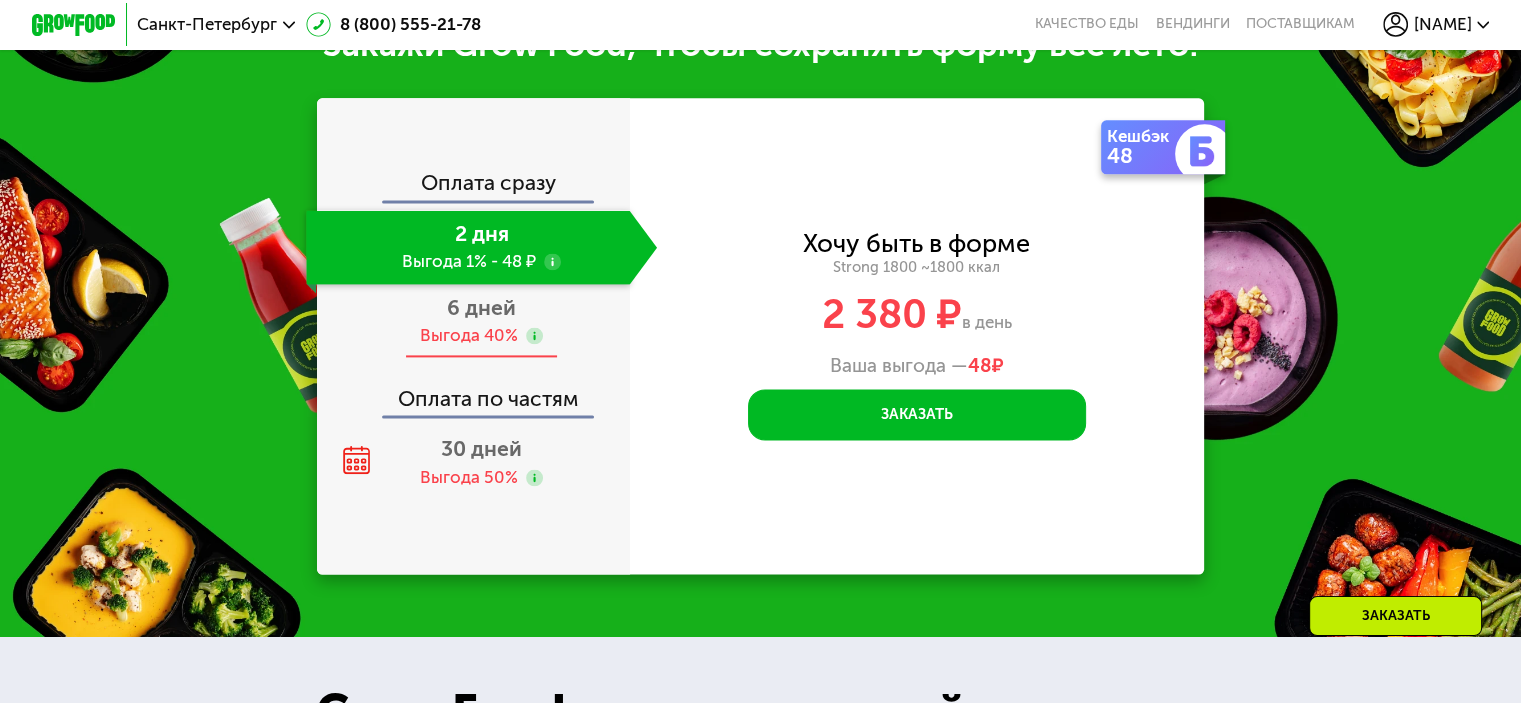 click on "Выгода 40%" at bounding box center (469, 335) 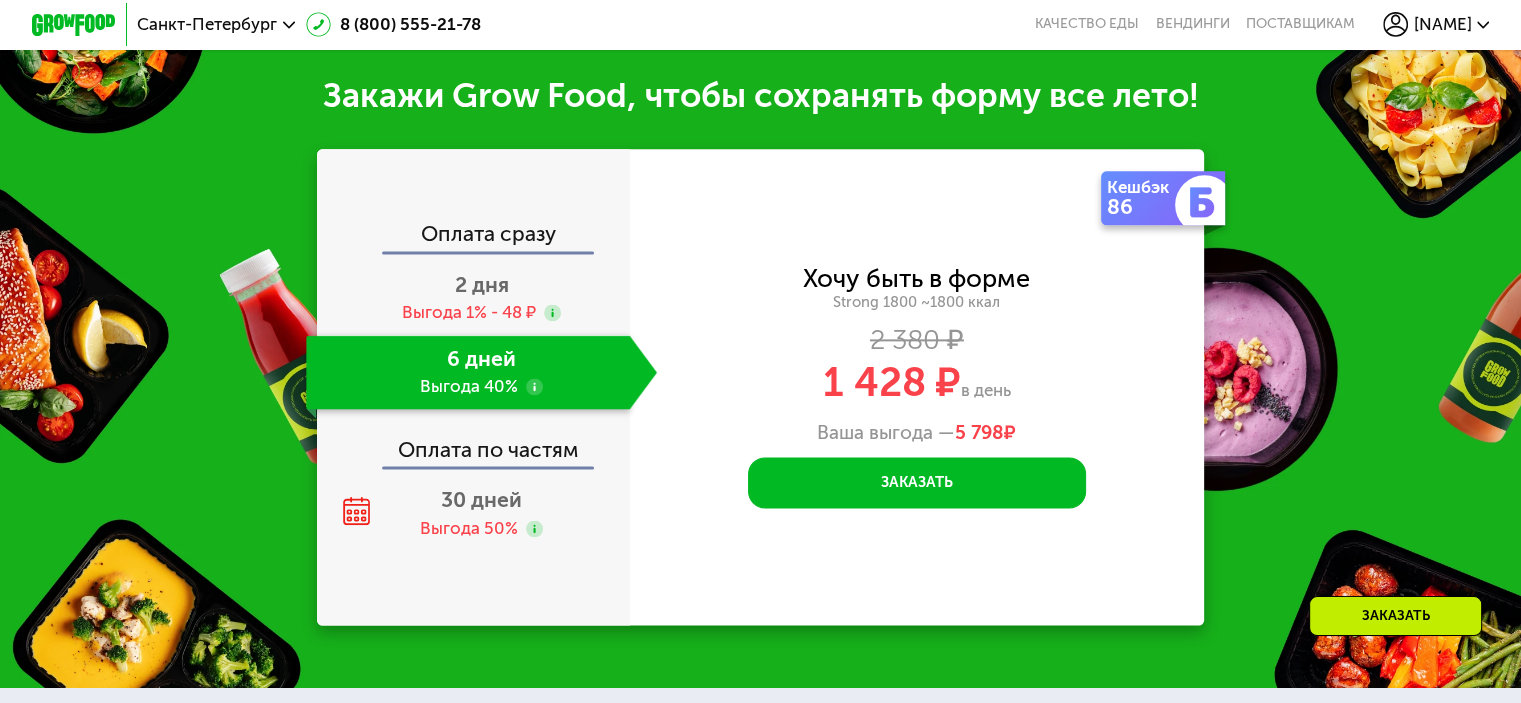 scroll, scrollTop: 2652, scrollLeft: 0, axis: vertical 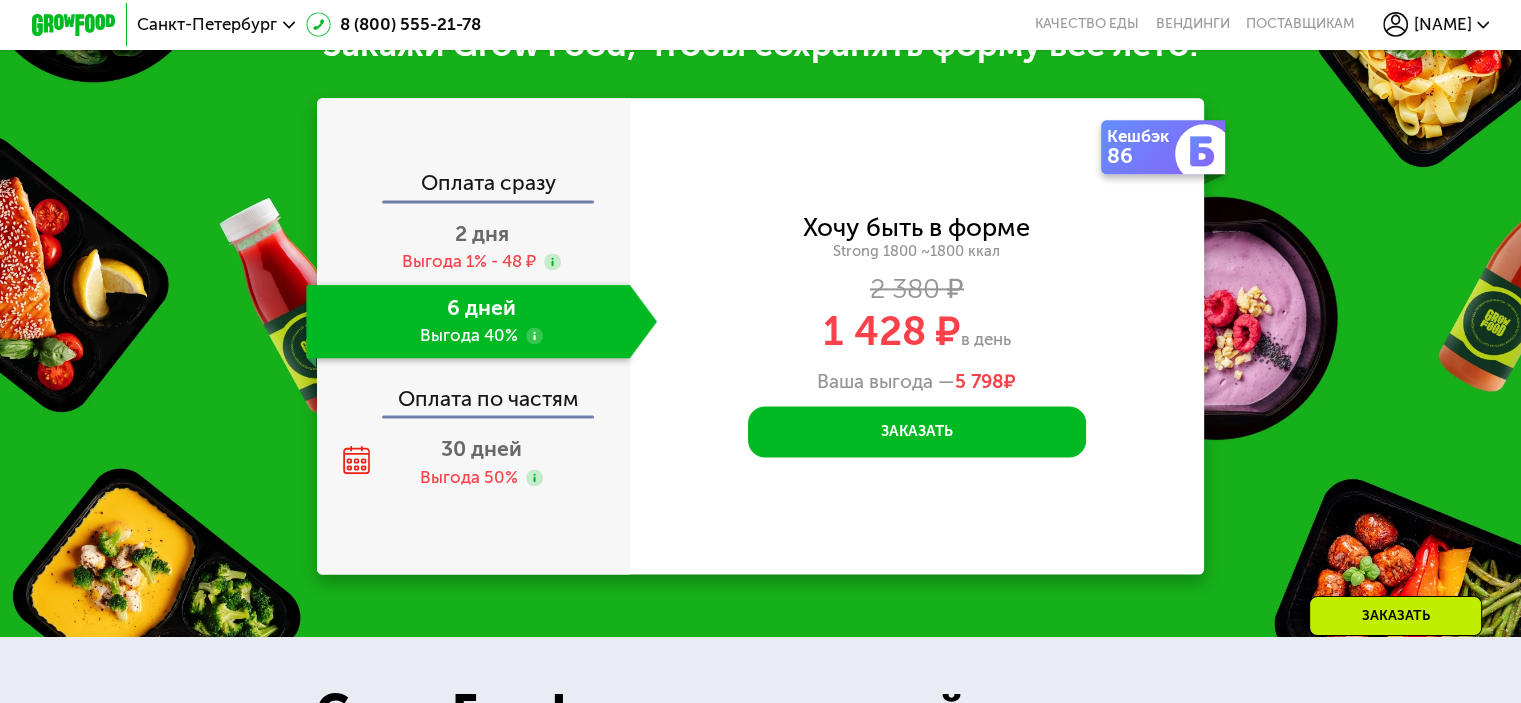 click 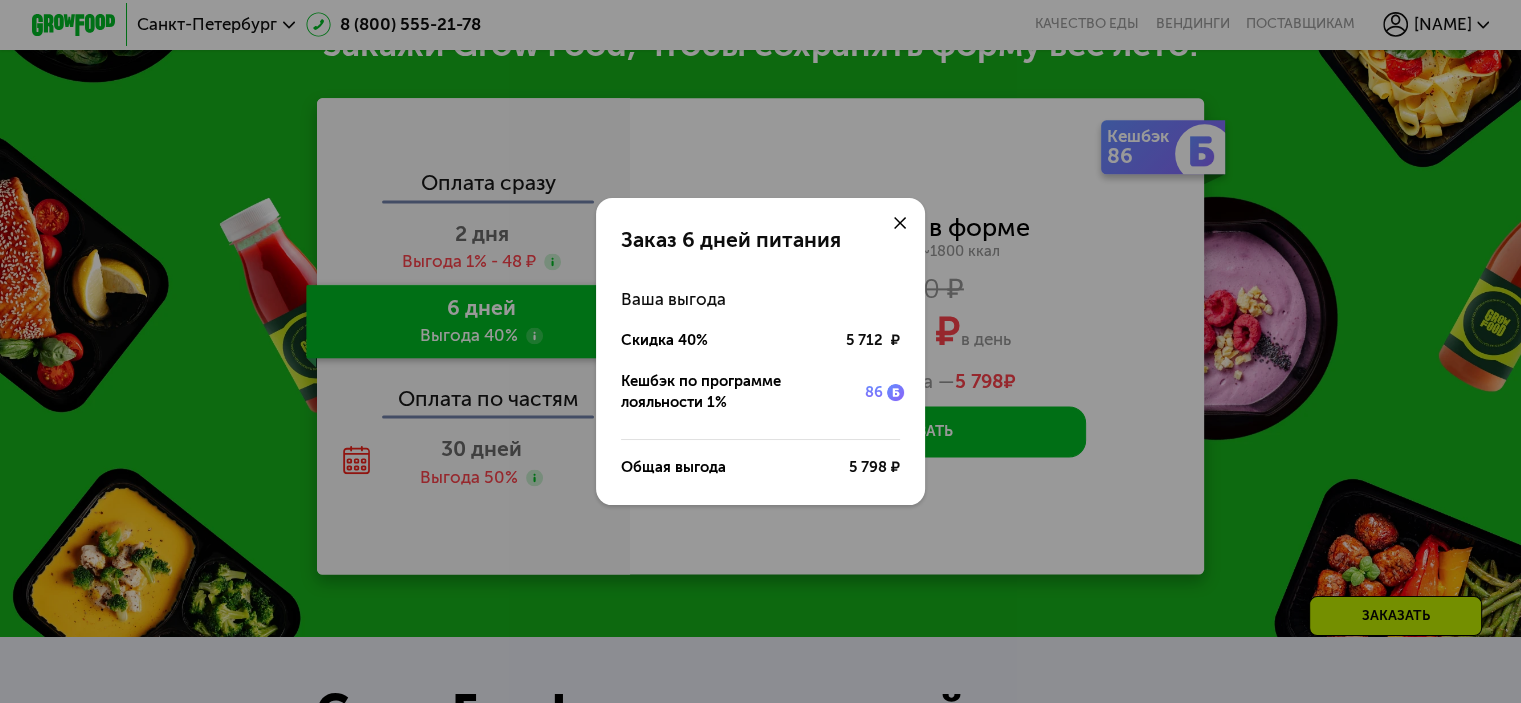 click 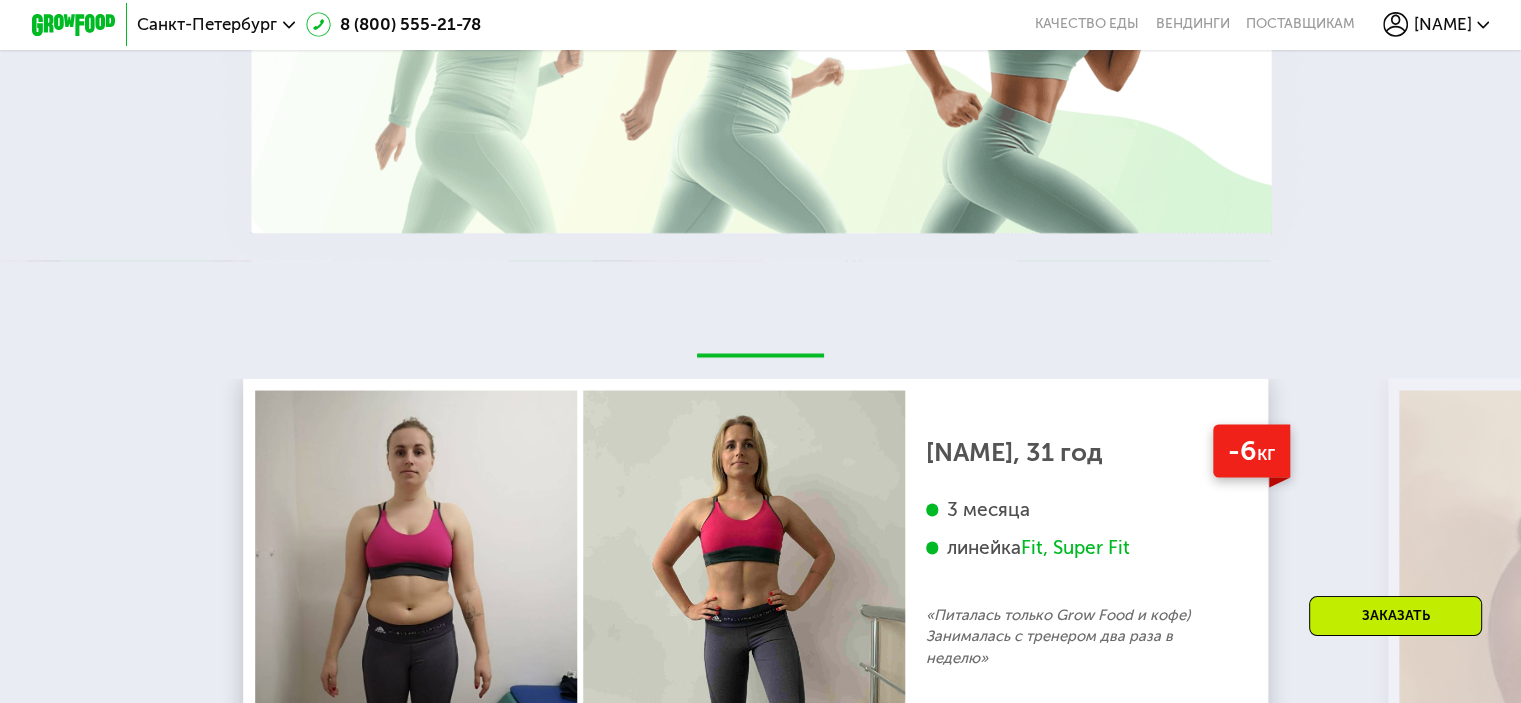 scroll, scrollTop: 4052, scrollLeft: 0, axis: vertical 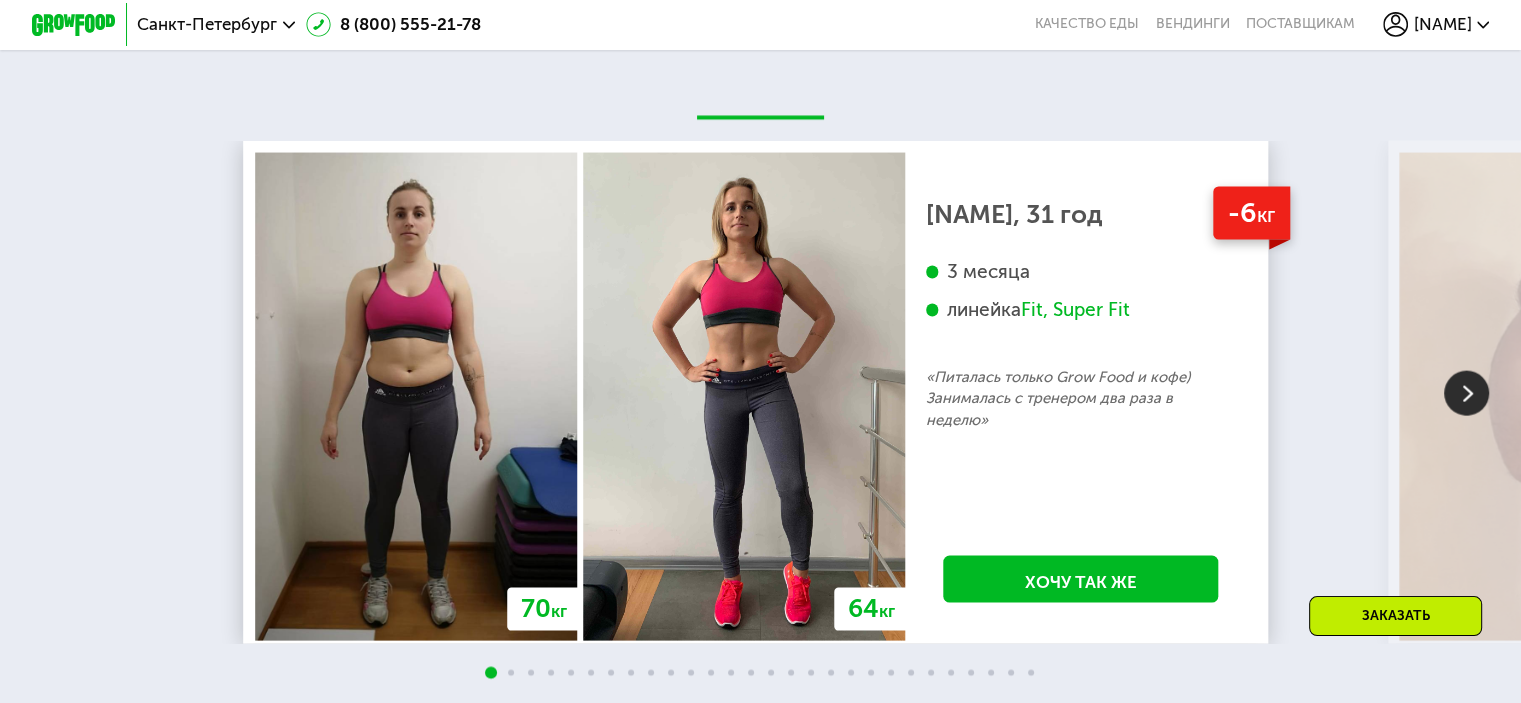 click on "70  кг 64  кг  -6  кг Екатерина, 31 год 3 месяца  линейка   Fit, Super Fit «Питалась только Grow Food и кофе) Занималась с тренером два раза в неделю» Хочу так же 118  кг 113  кг  -5  кг Дмитрий, 56 лет 3 недели «Каждый день просыпался и мне казалось что хотя бы 50 или 100 грамм веса уходило.  И состояние мое было прекрасным от того что я реально видел эффект. В общем через недели три я весил 113.8 кг.  Это для меня очень хороший результат.  Я считаю что надо использовать это питание на постоянной основе» Хочу так же 67  кг 59  кг  -8  кг Диана, 24 года 2,5 месяца  линейка  Daily Хочу так же 76  кг 71  кг  -5  кг 66" 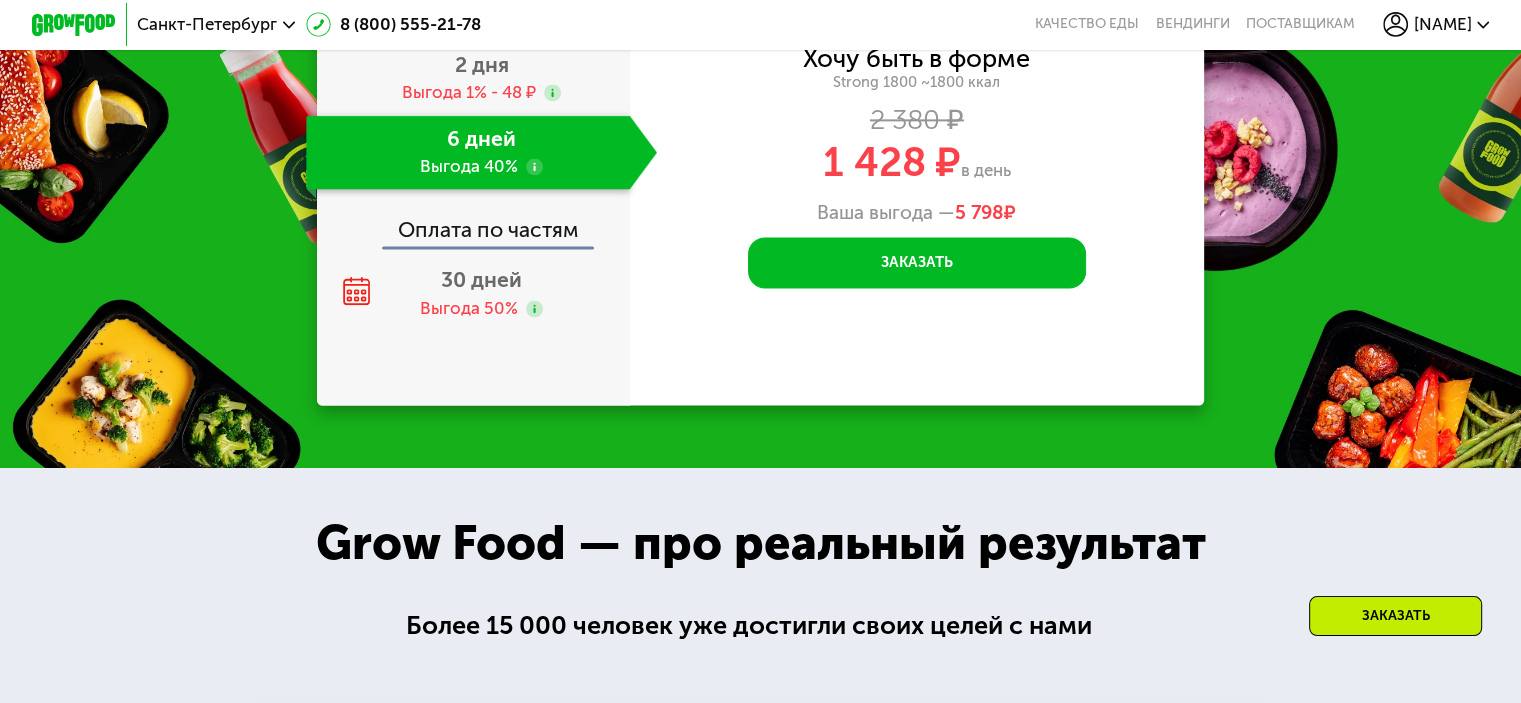 scroll, scrollTop: 2652, scrollLeft: 0, axis: vertical 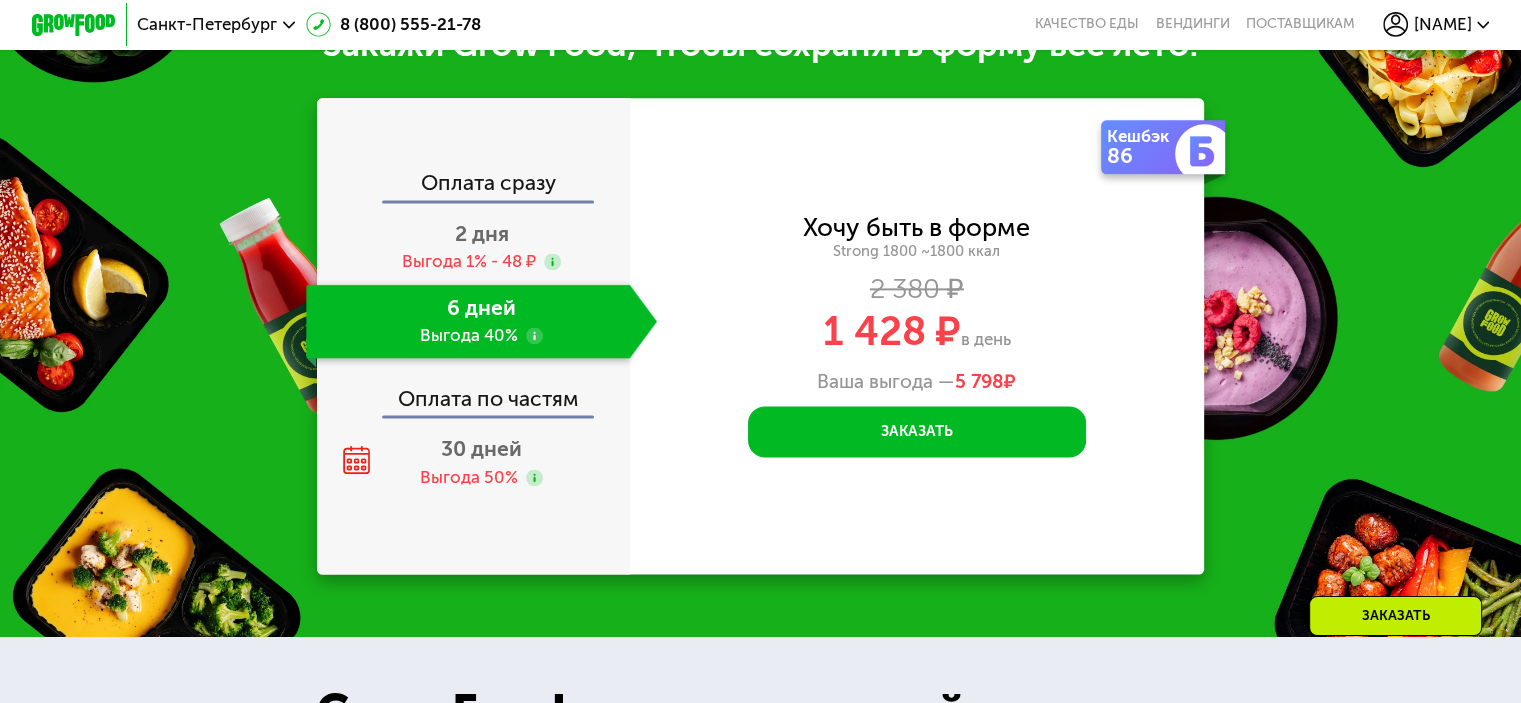 click 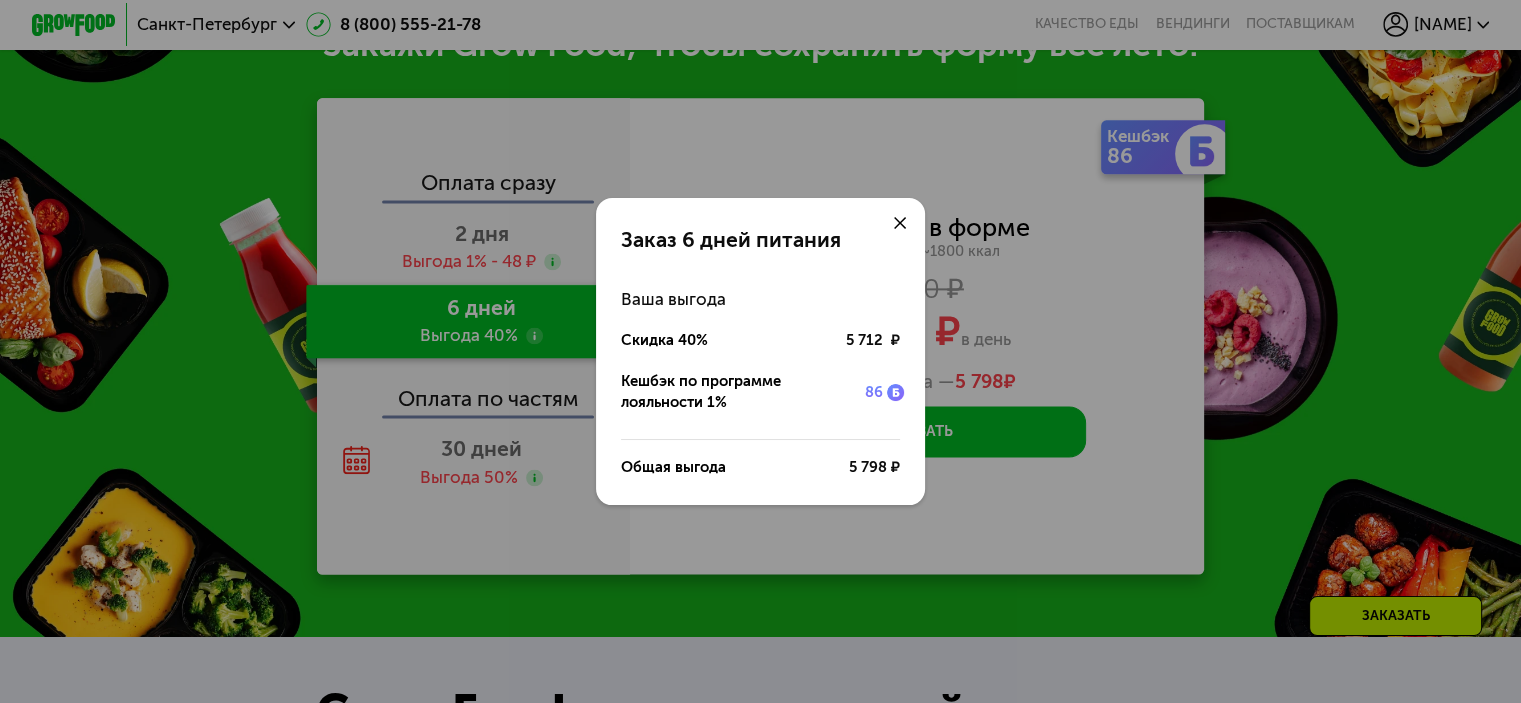 click at bounding box center [900, 223] 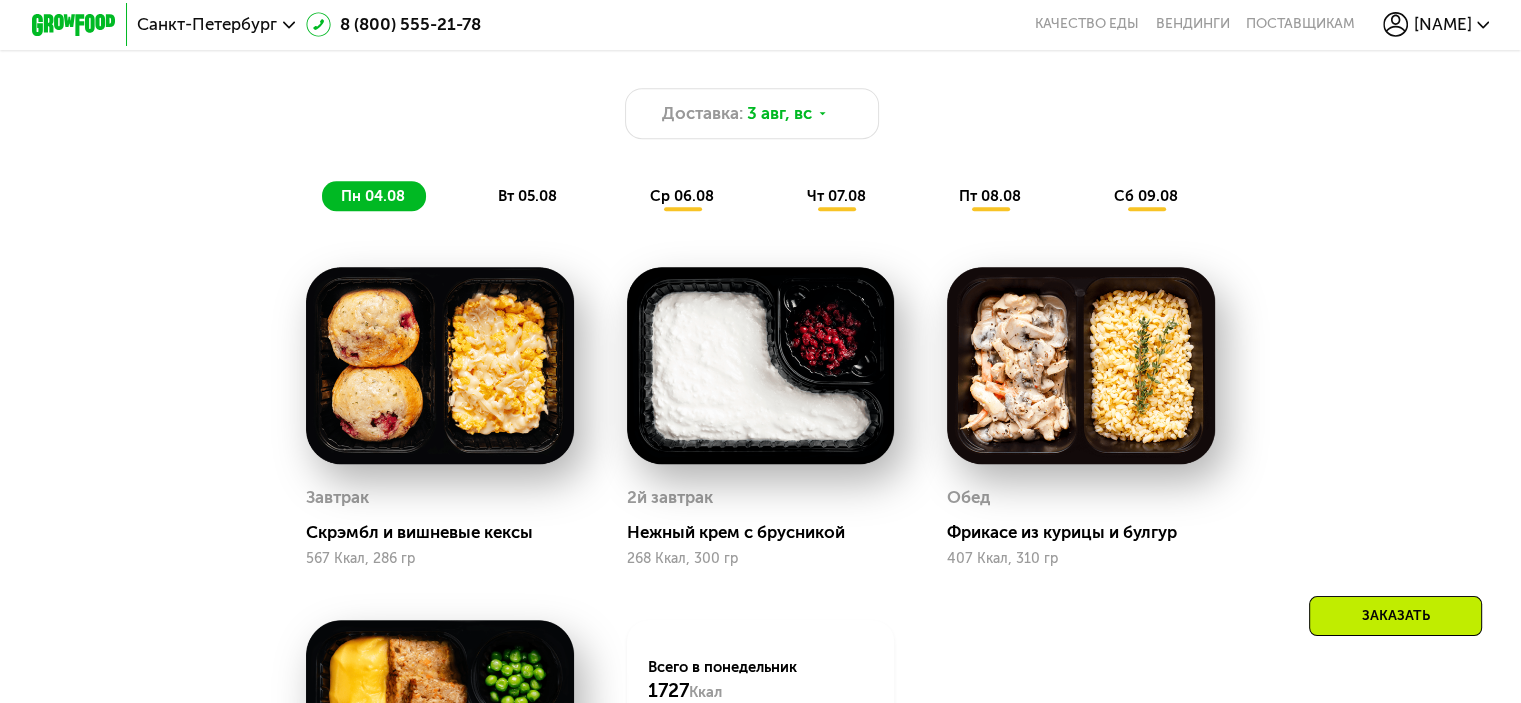 scroll, scrollTop: 1252, scrollLeft: 0, axis: vertical 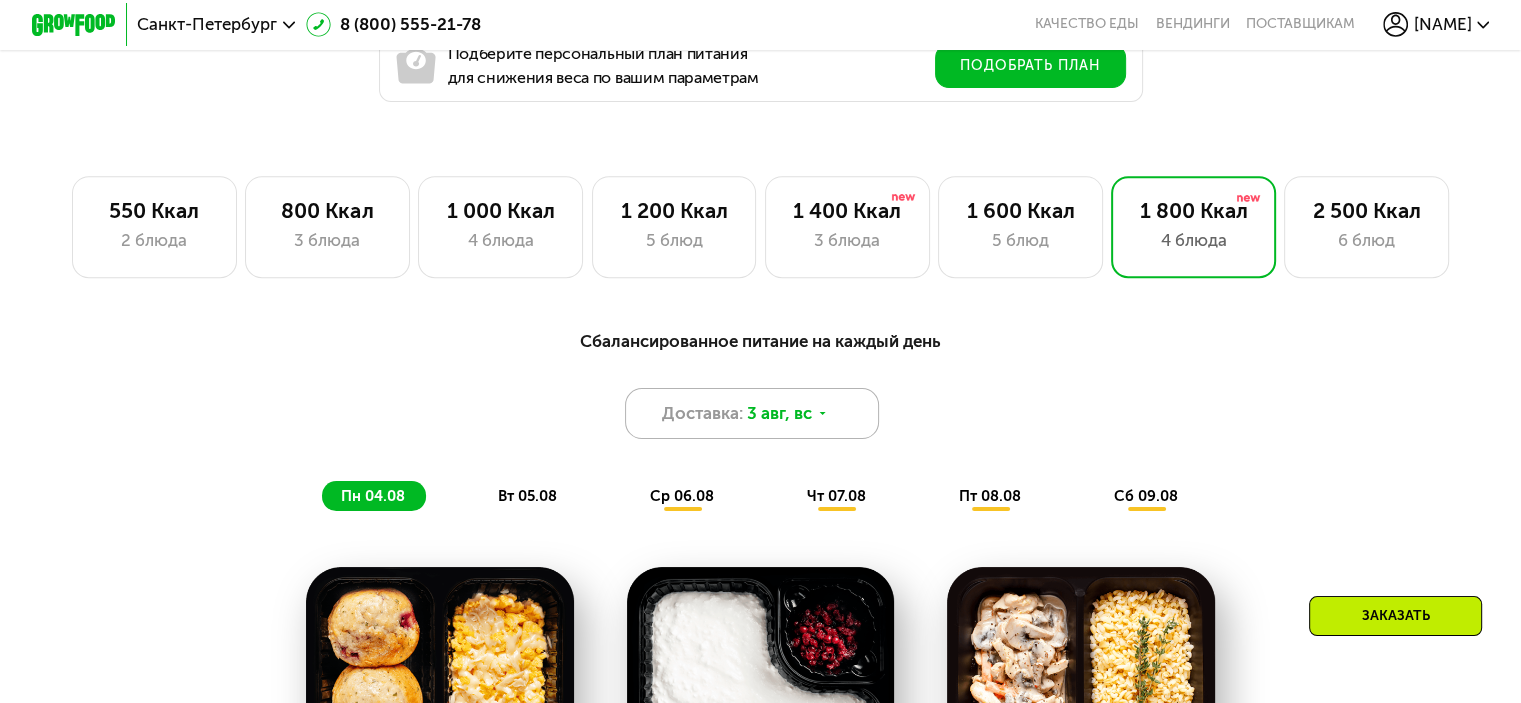 click 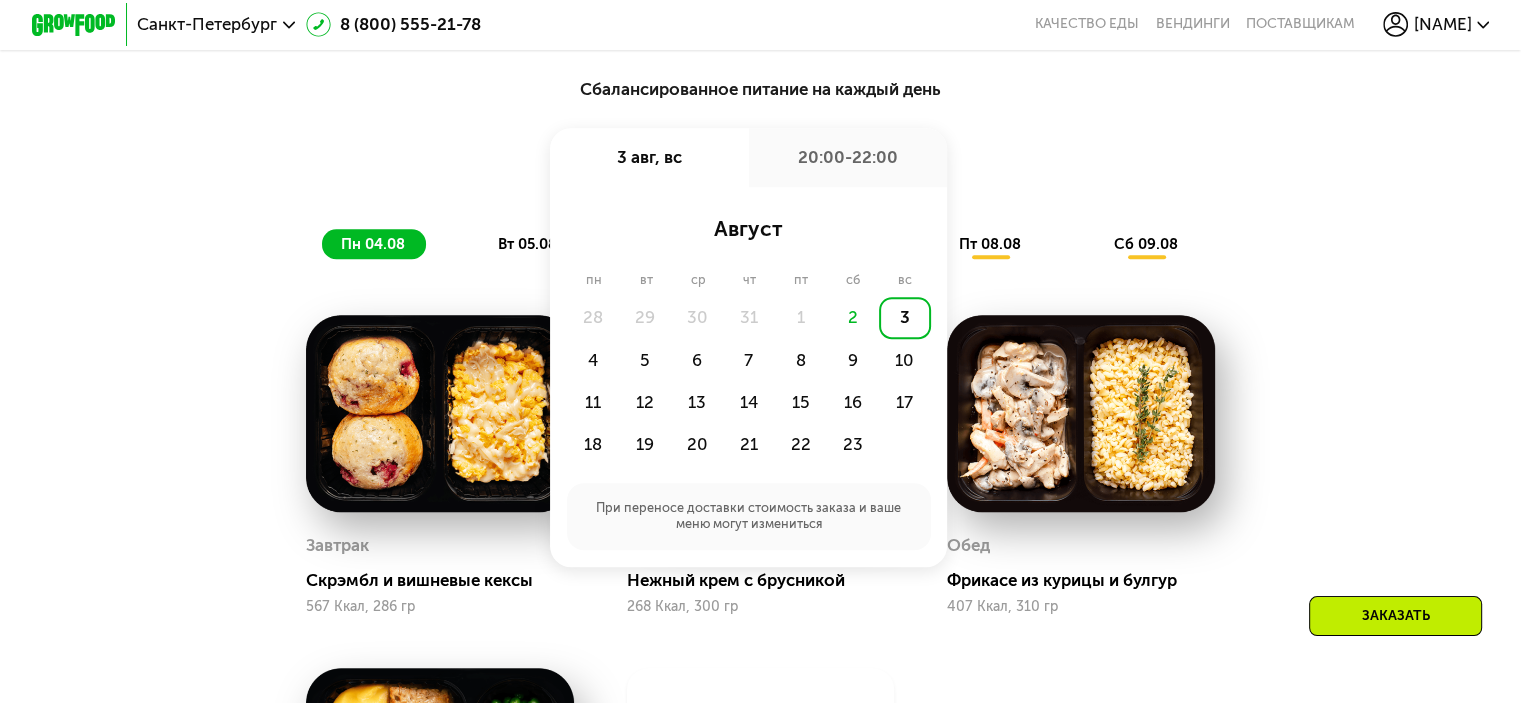 scroll, scrollTop: 1552, scrollLeft: 0, axis: vertical 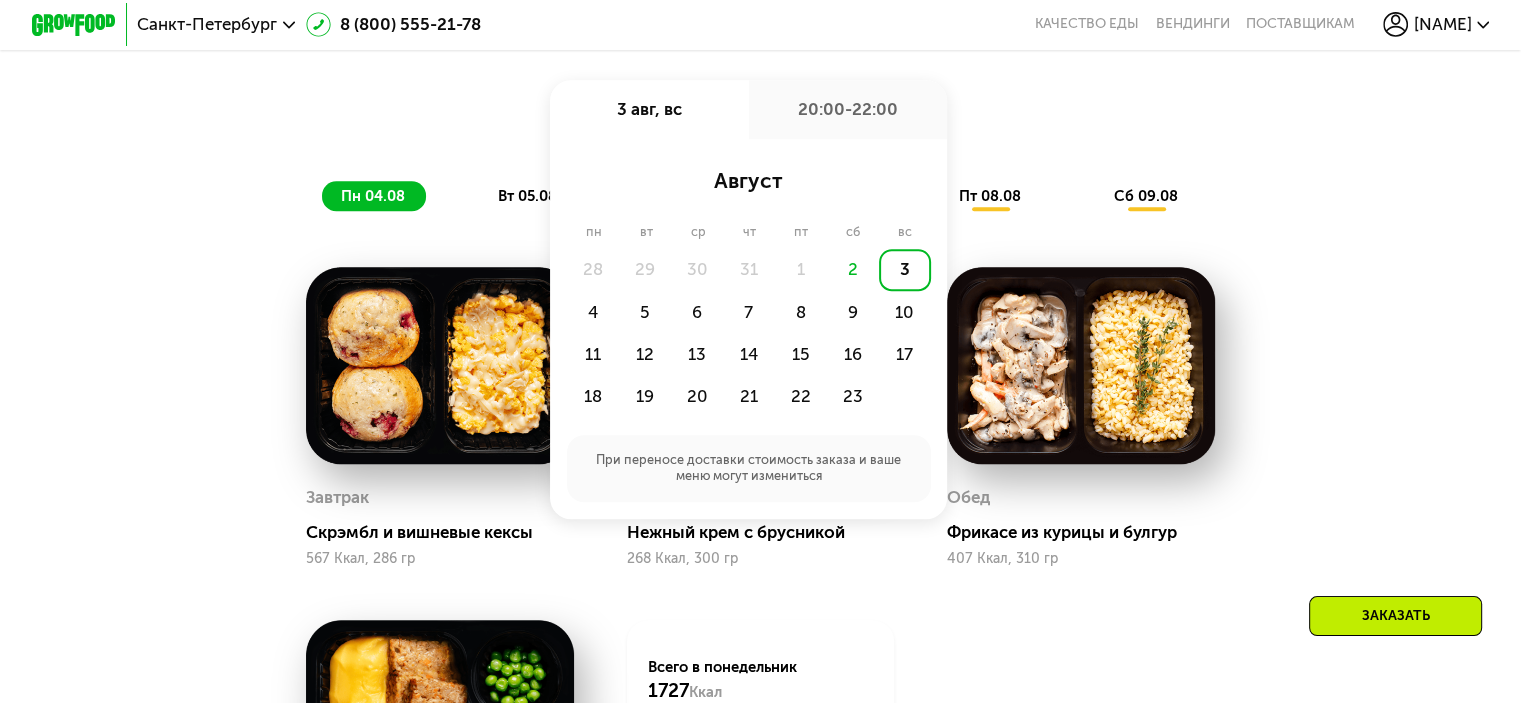 click on "Доставка: 3 авг, вс 3 авг, вс 20:00-22:00 август пн вт ср чт пт сб вс 28 29 30 31 1 2 3 4 5 6 7 8 9 10 11 12 13 14 15 16 17 18 19 20 21 22 23  При переносе доставки стоимость заказа и ваше меню могут измениться" at bounding box center [760, 113] 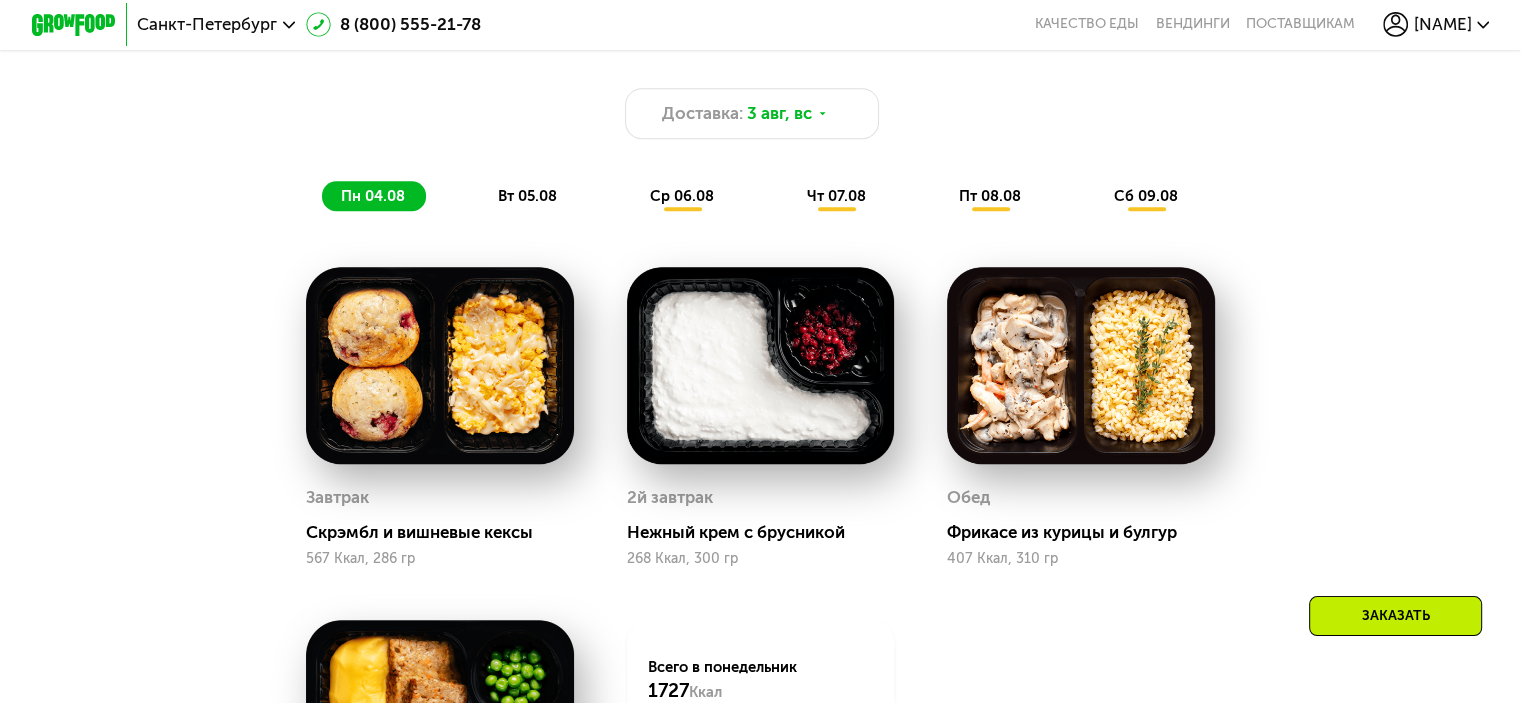 click on "ср 06.08" at bounding box center (682, 196) 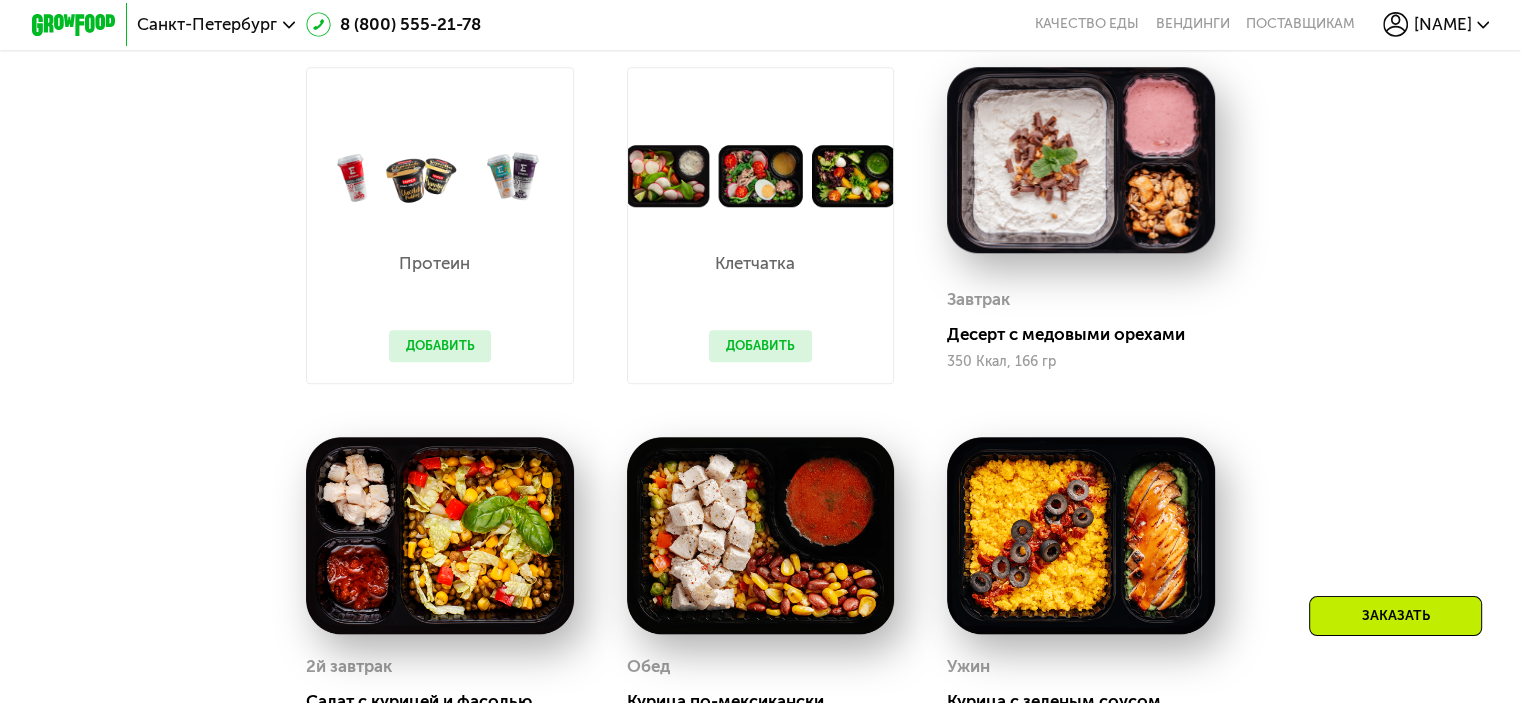 scroll, scrollTop: 1552, scrollLeft: 0, axis: vertical 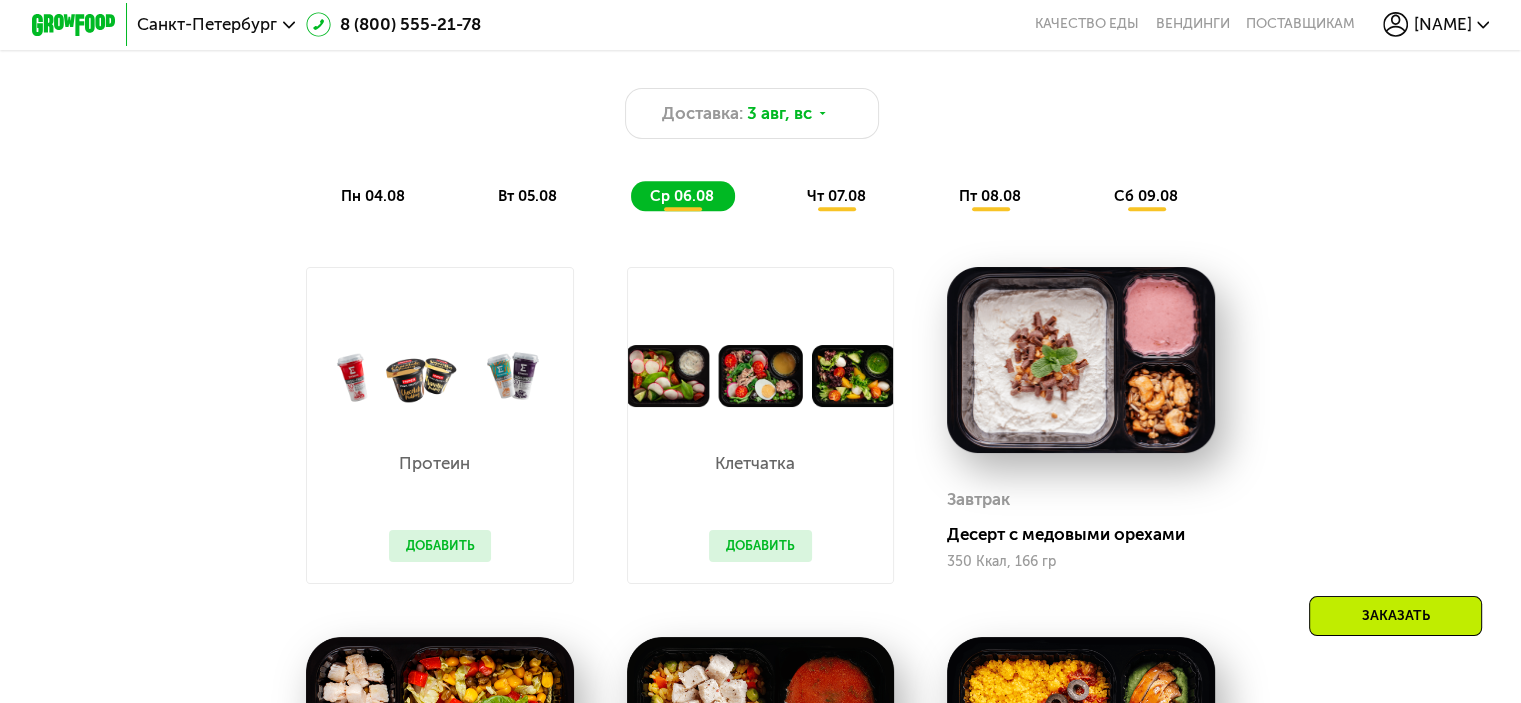 click on "чт 07.08" at bounding box center (836, 196) 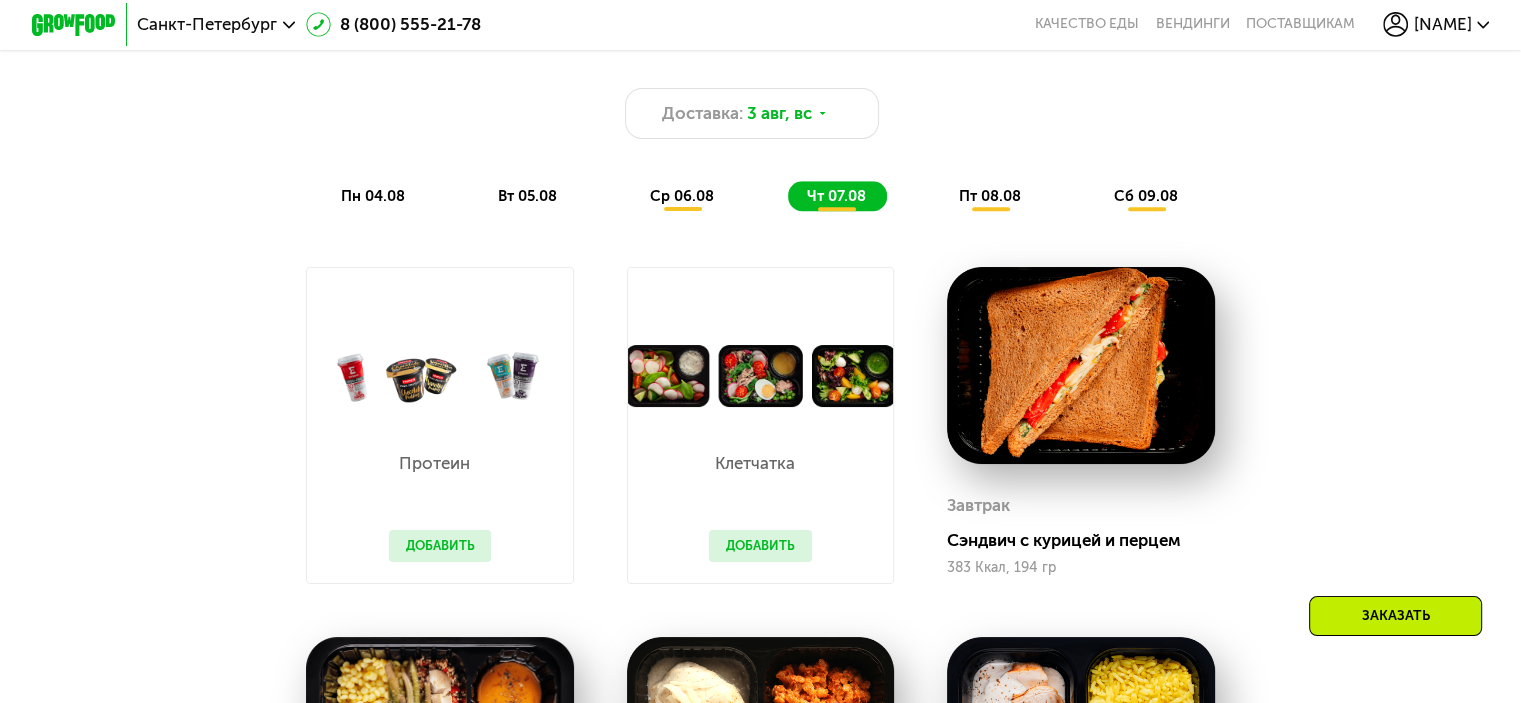 click on "пт 08.08" at bounding box center (990, 196) 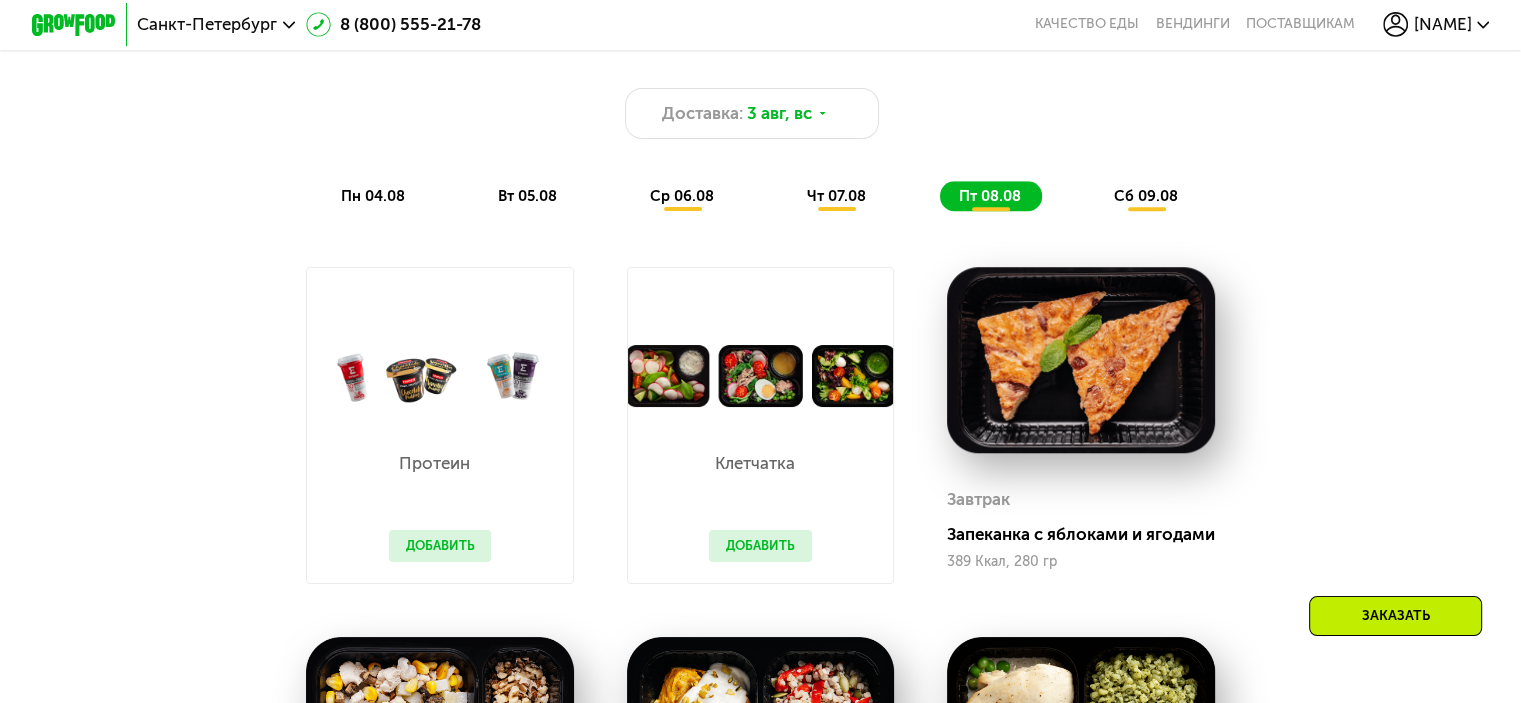 click on "сб 09.08" at bounding box center [1146, 196] 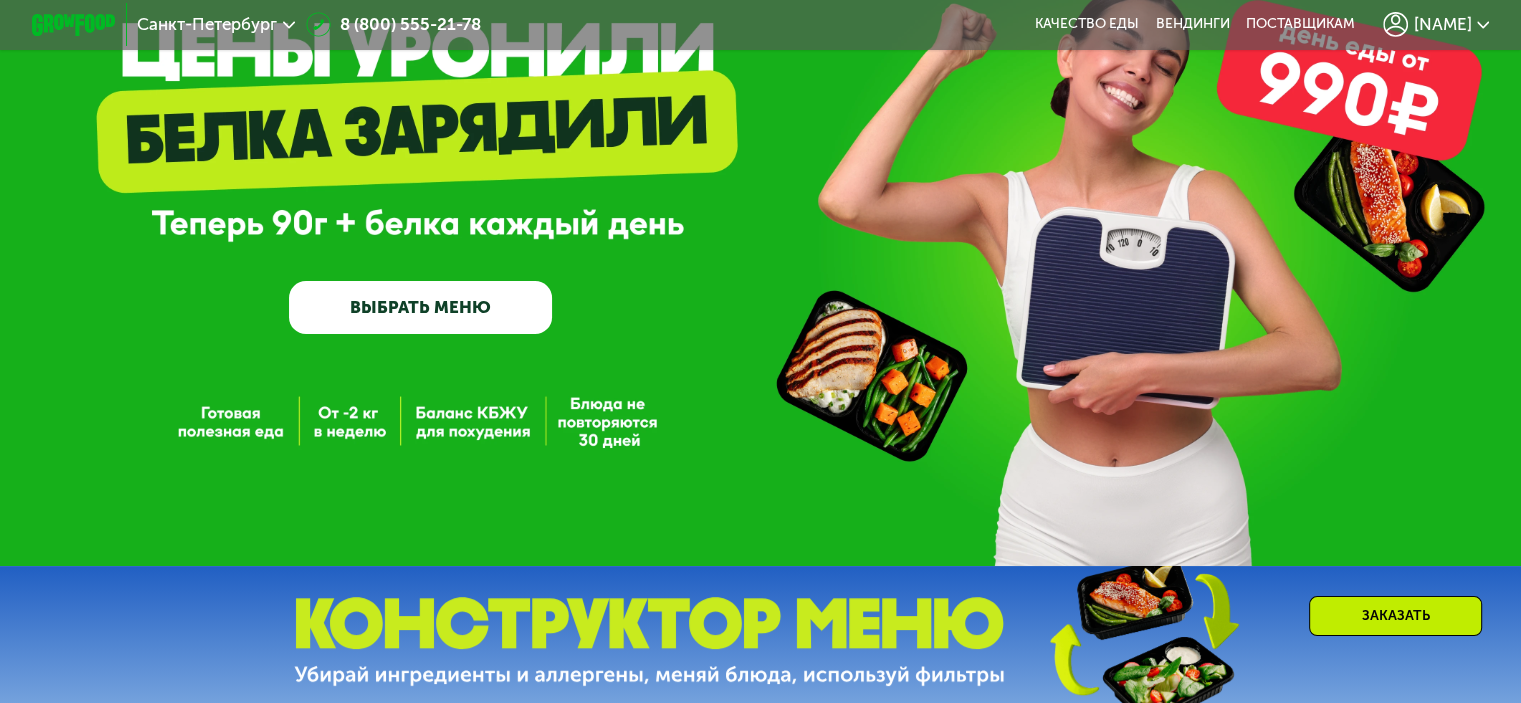 scroll, scrollTop: 0, scrollLeft: 0, axis: both 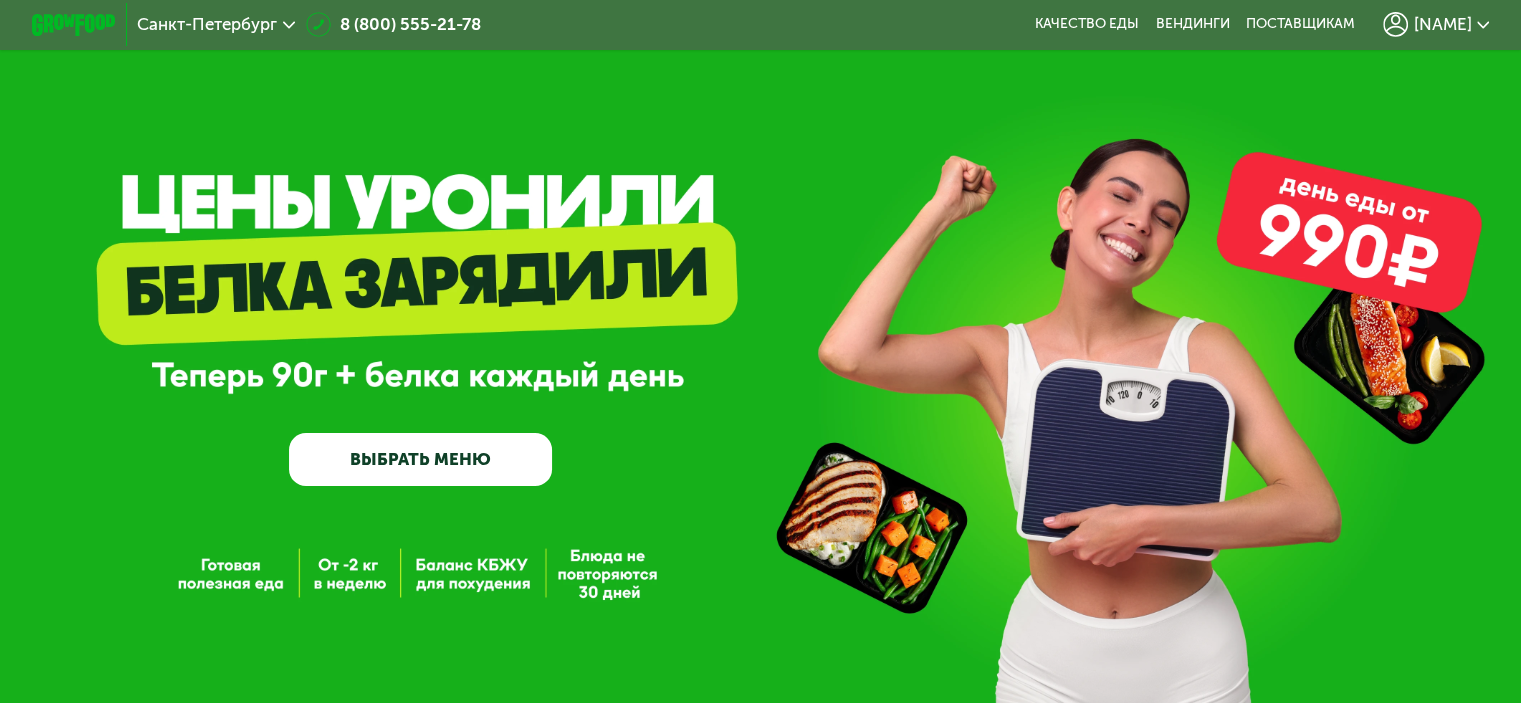click 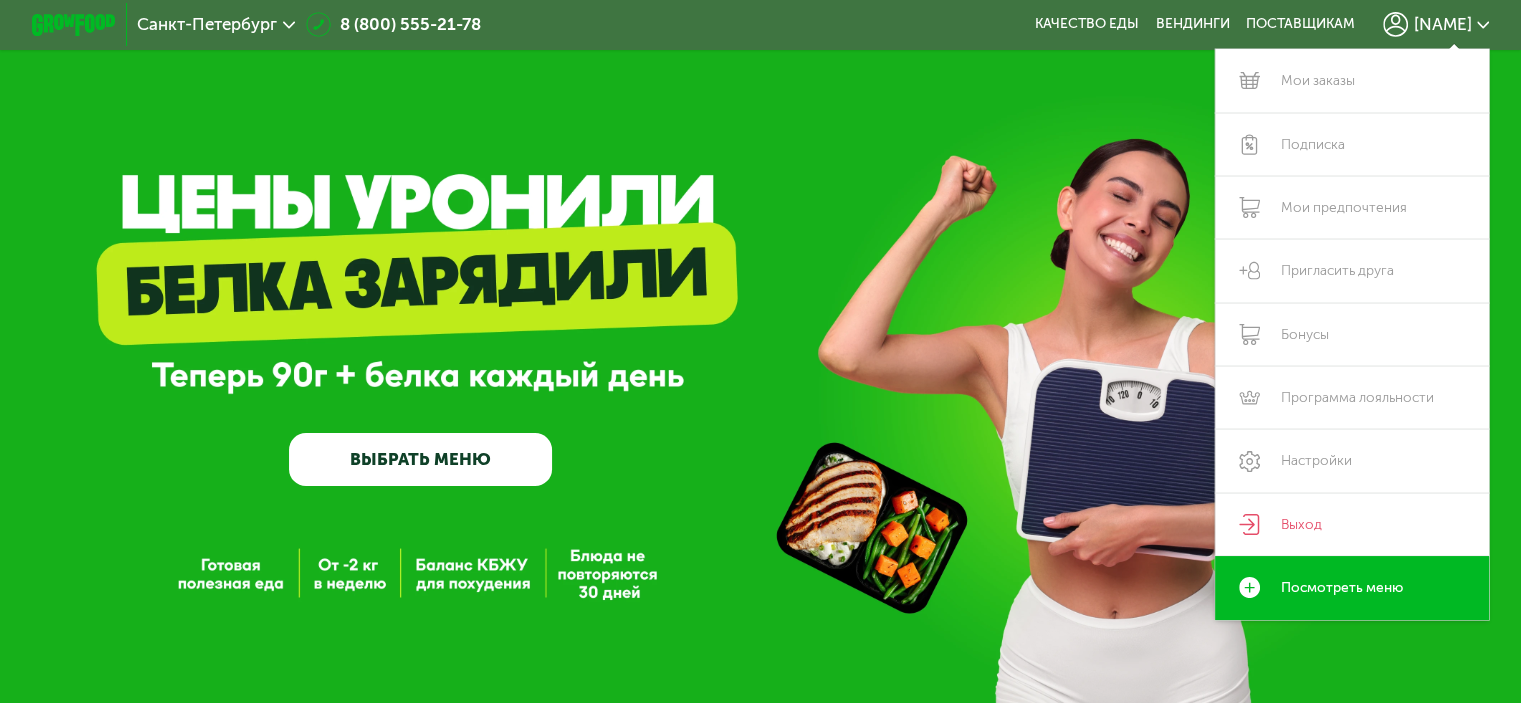 click 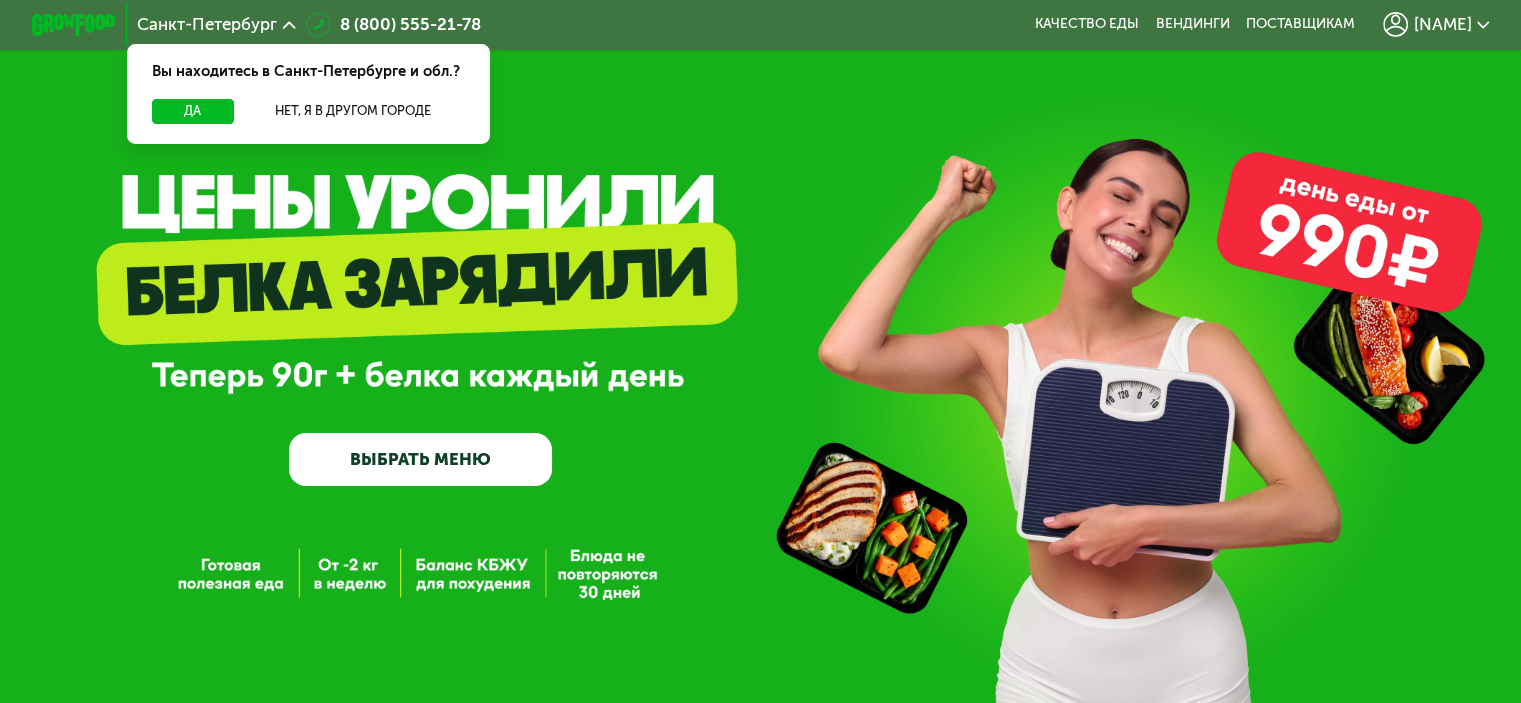 click on "Санкт-Петербург Вы находитесь в Санкт-Петербурге и обл.? Да  Нет, я в другом городе   8 (800) 555-21-78   Качество еды   Вендинги   поставщикам  Анатолий" at bounding box center [760, 25] 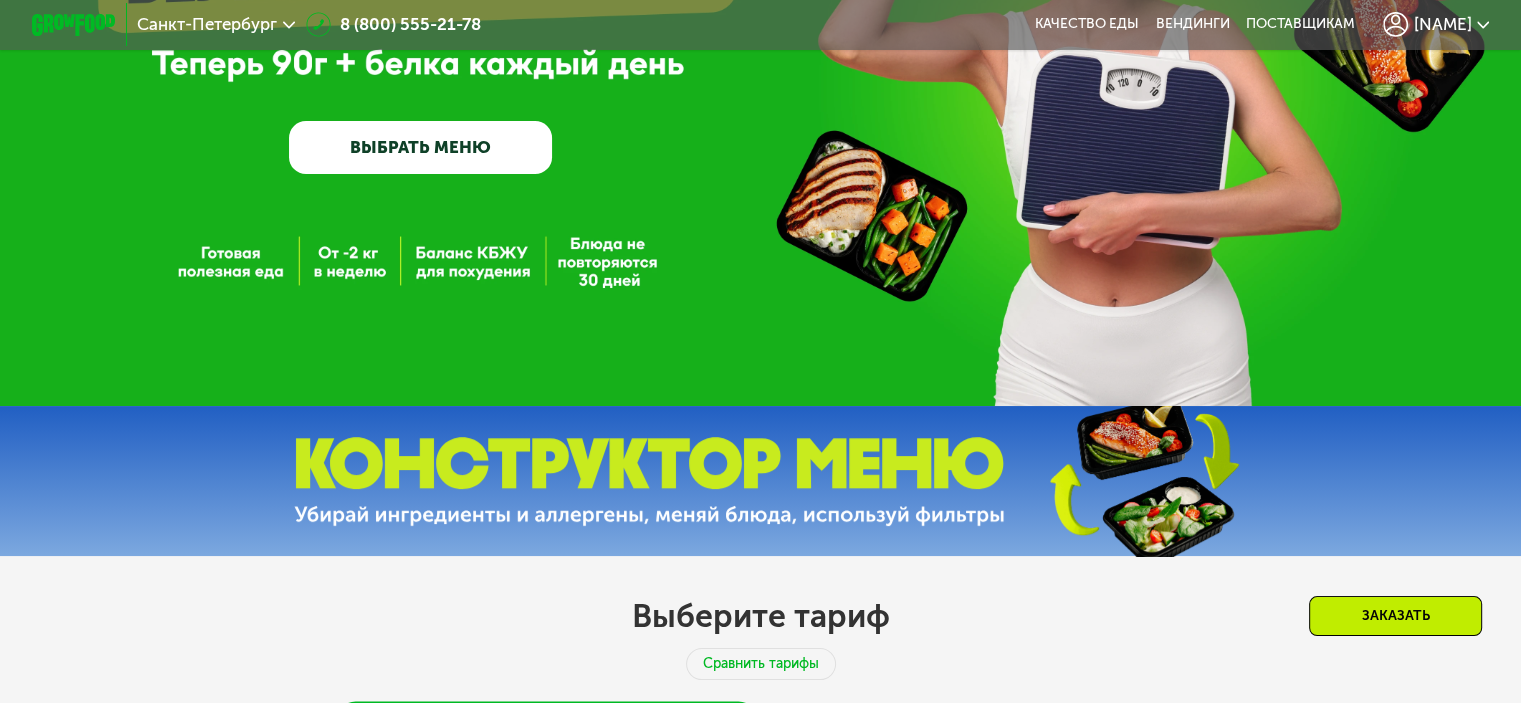 scroll, scrollTop: 0, scrollLeft: 0, axis: both 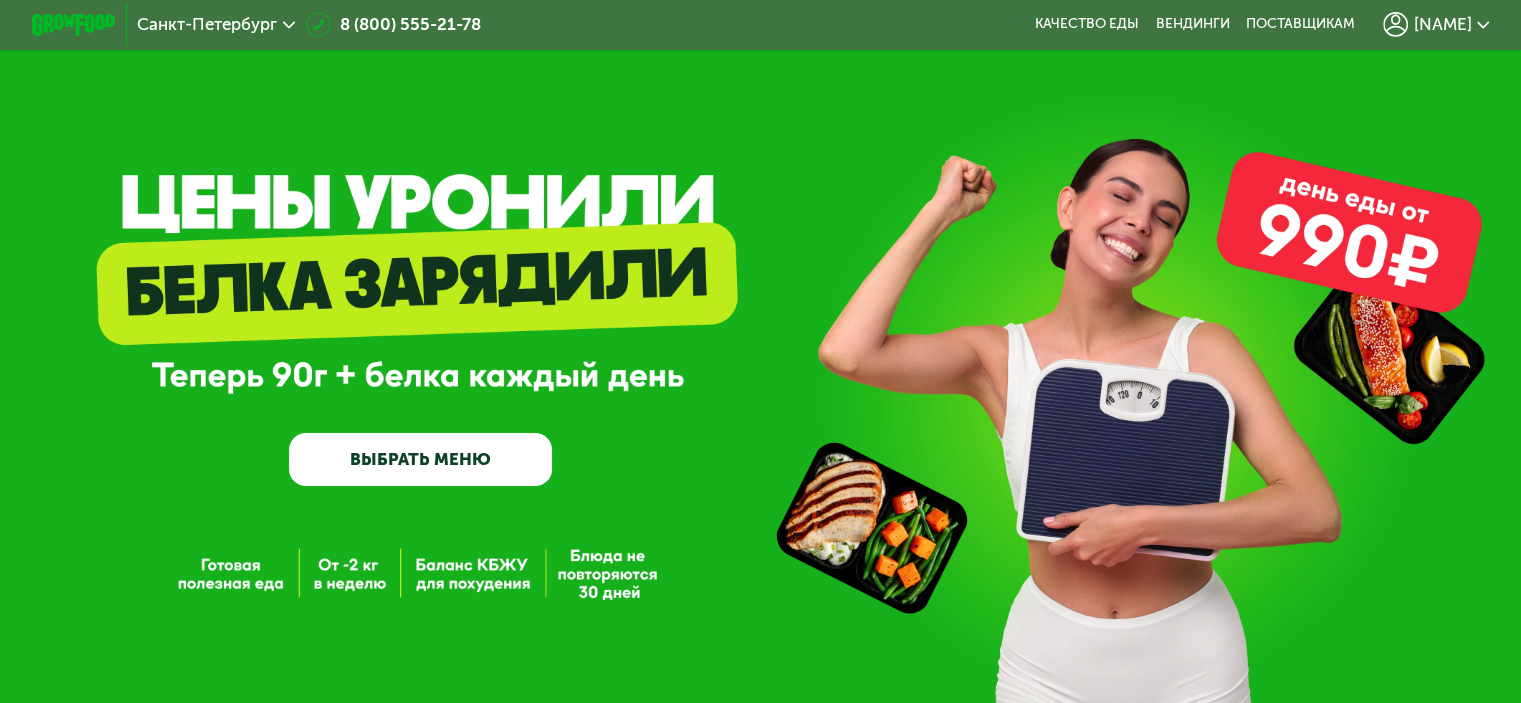 click at bounding box center (74, 25) 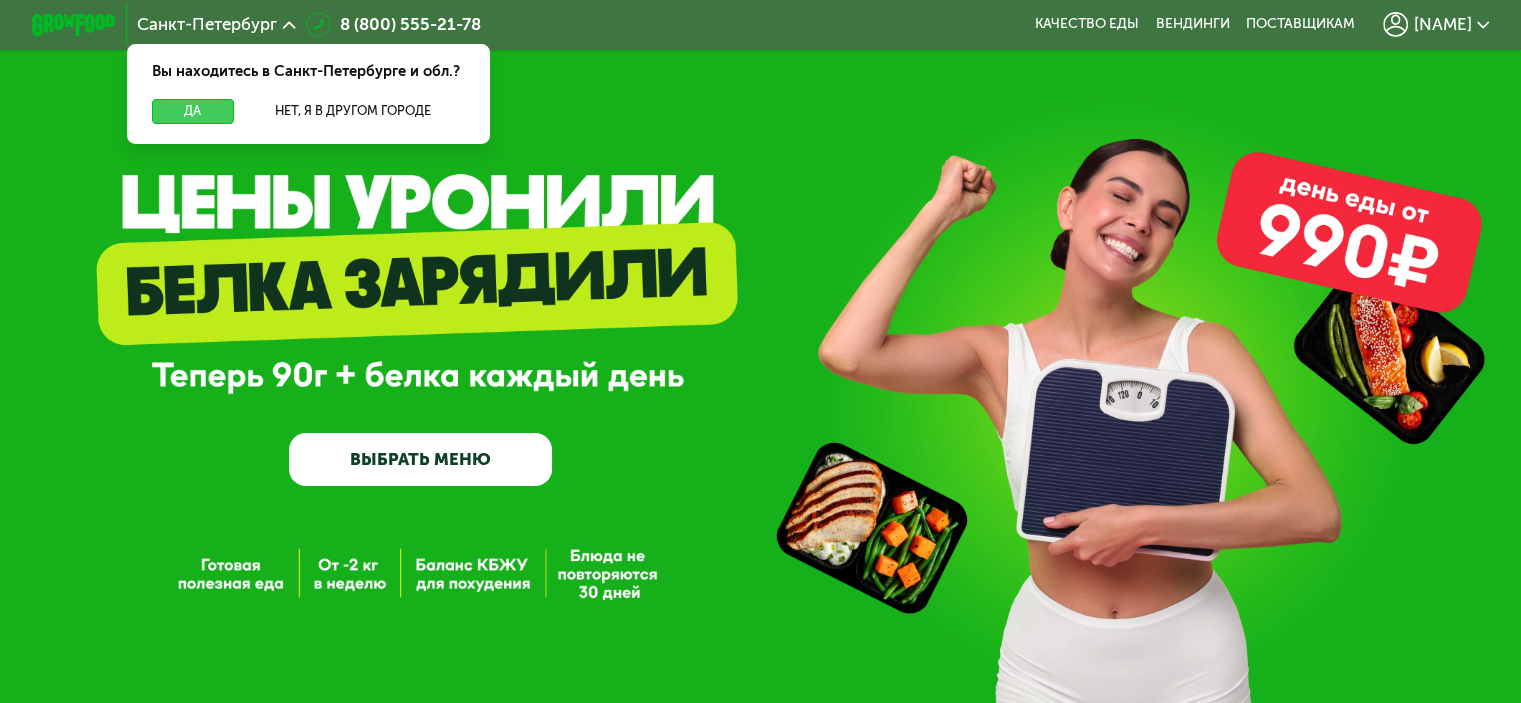 click on "Да" at bounding box center (192, 111) 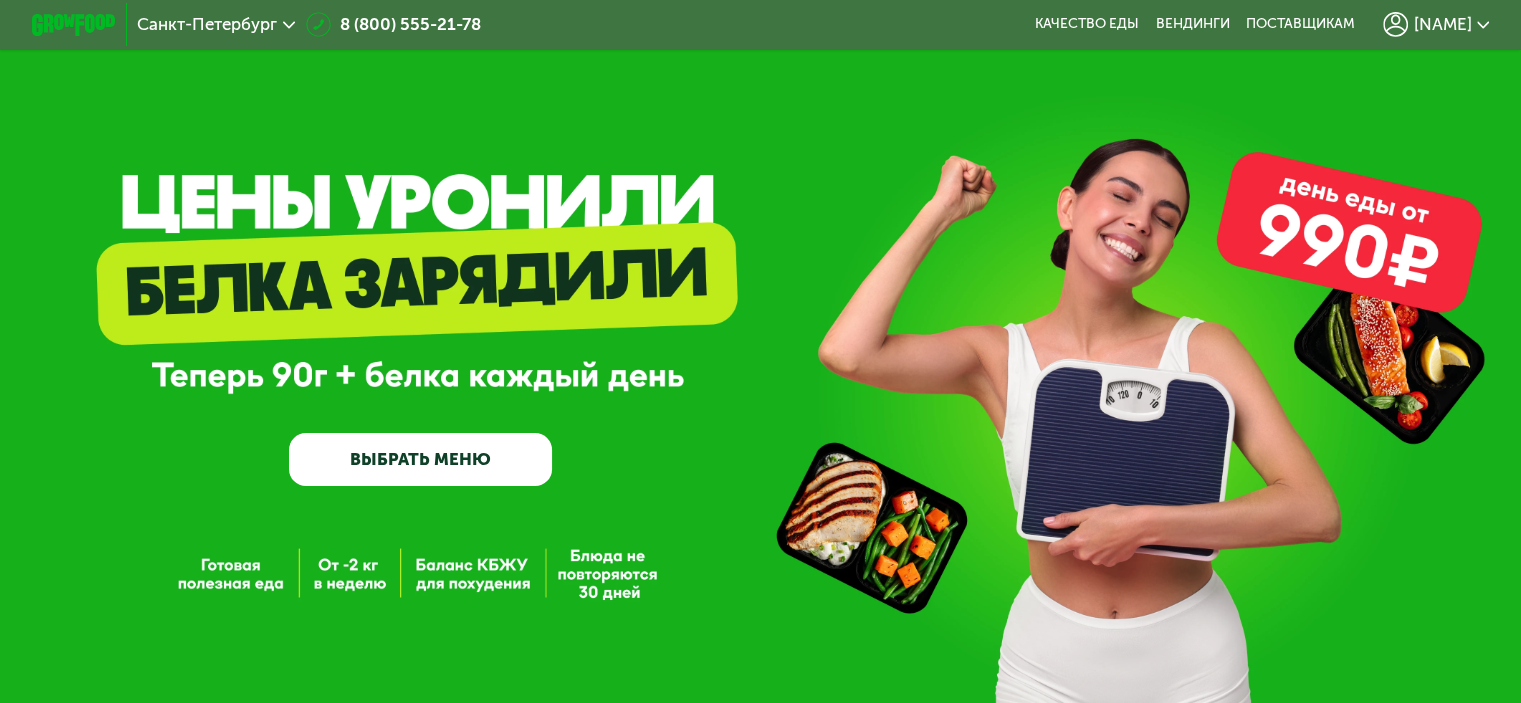 click on "[FIRST]" at bounding box center (1442, 24) 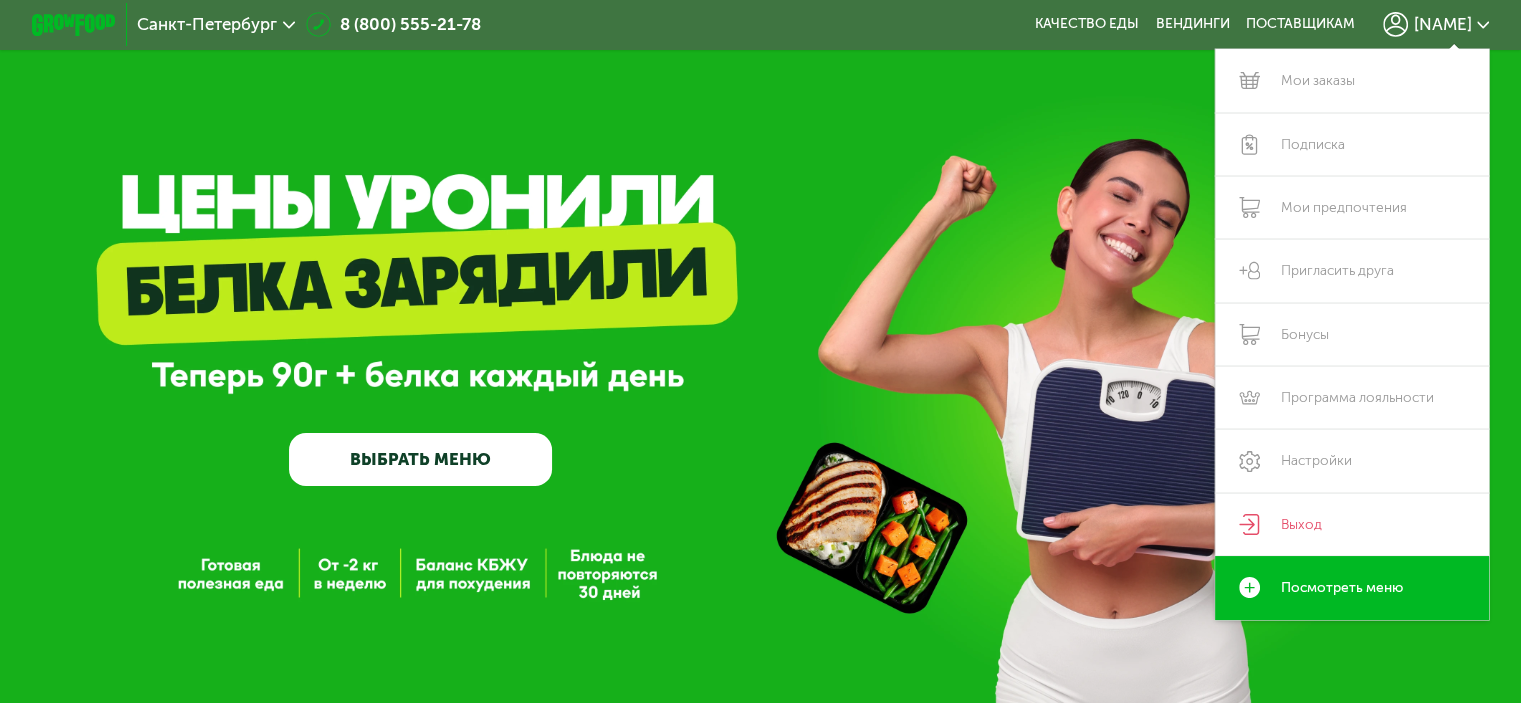 click 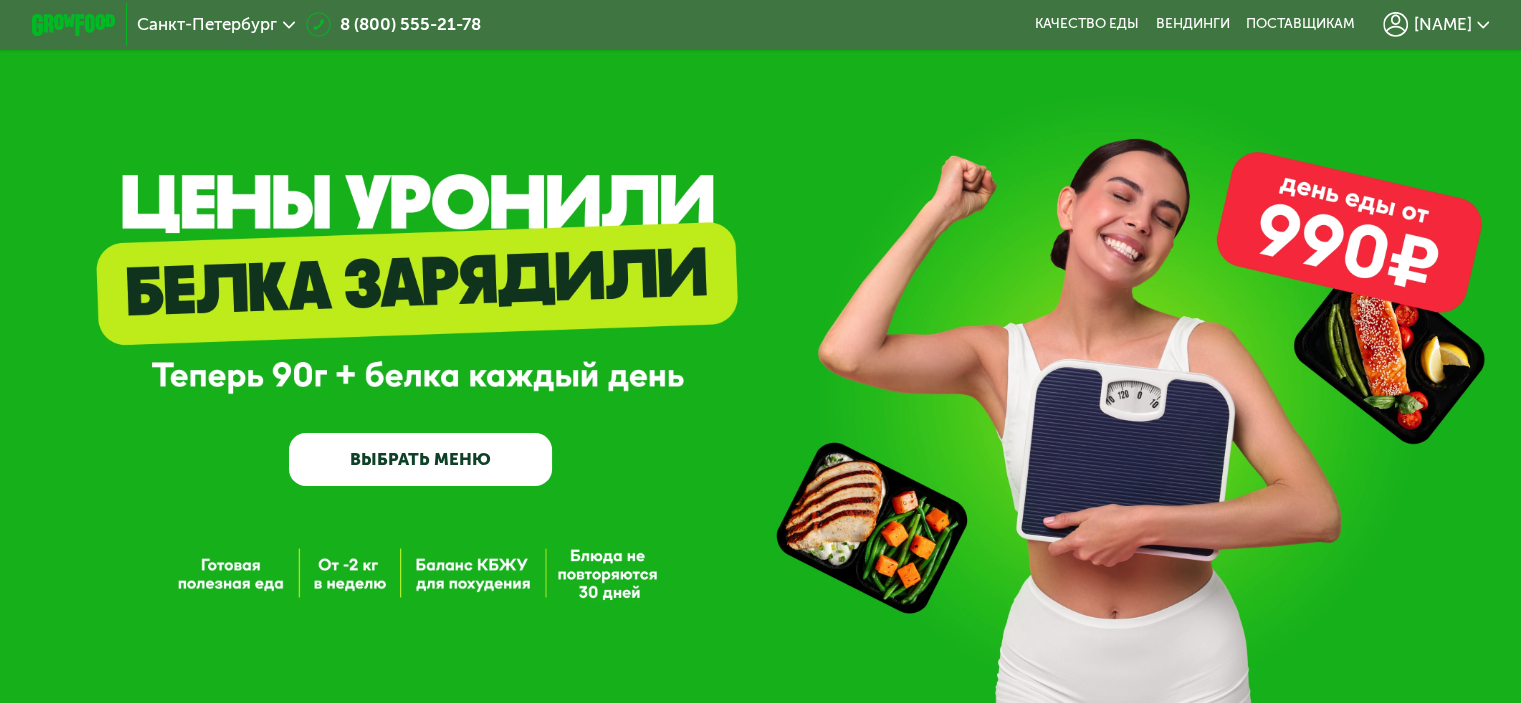 click on "[FIRST]" at bounding box center [1442, 24] 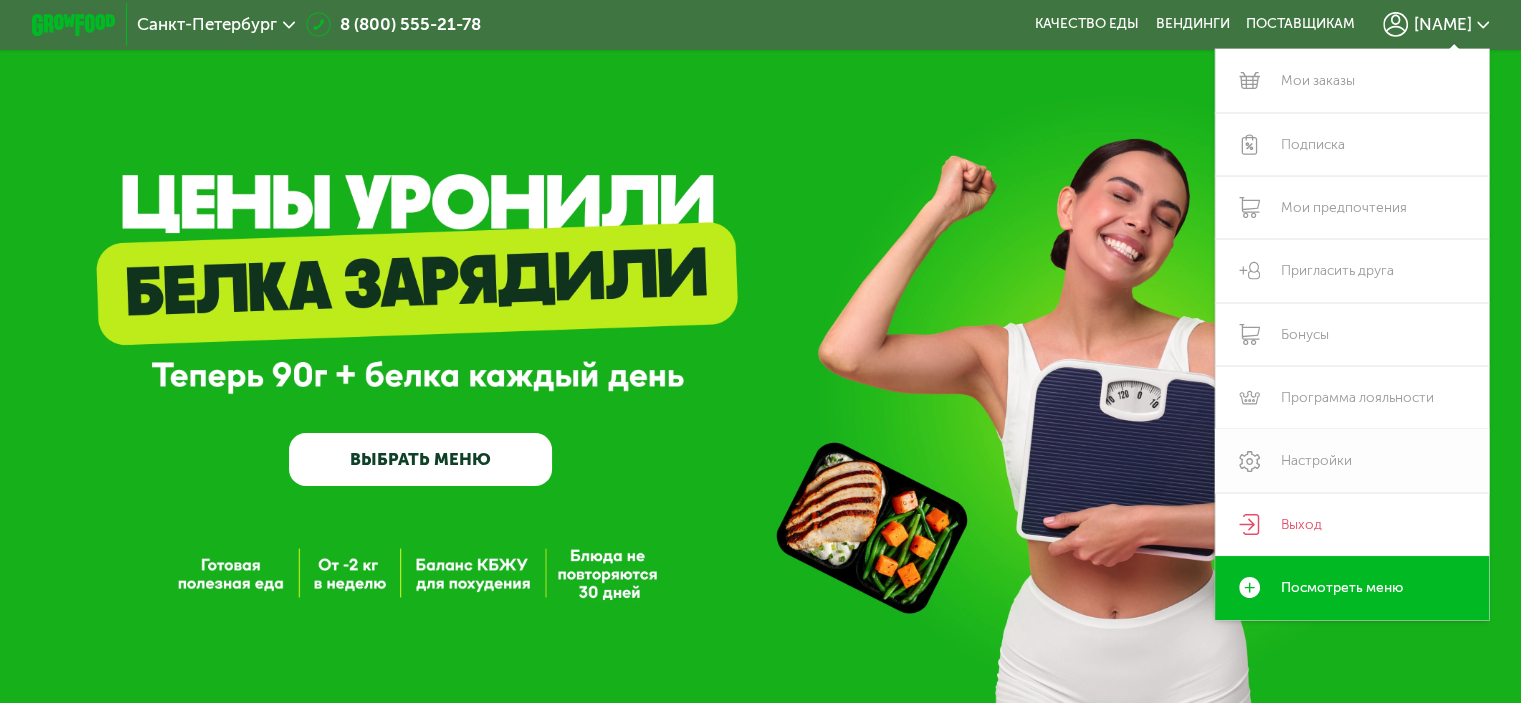 click on "Настройки" at bounding box center (1352, 460) 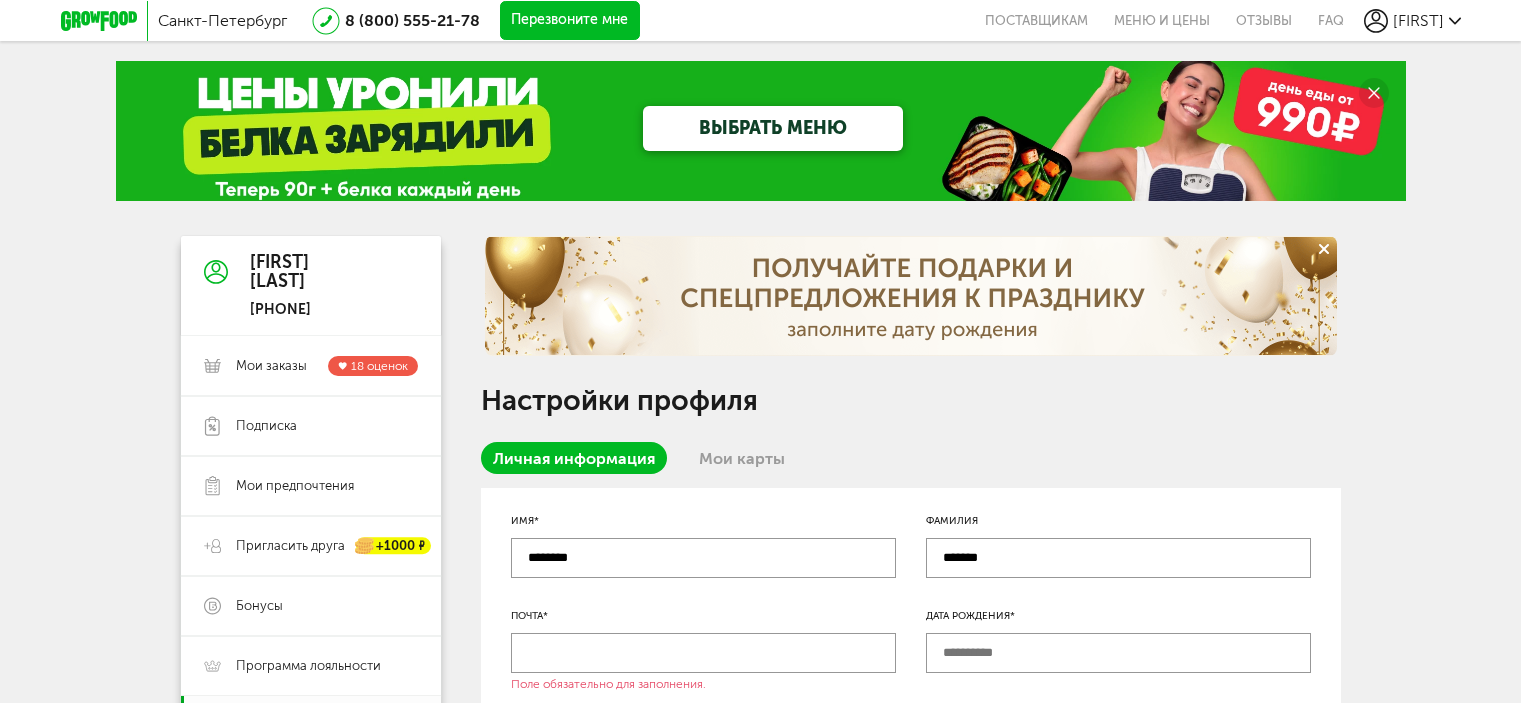 scroll, scrollTop: 444, scrollLeft: 0, axis: vertical 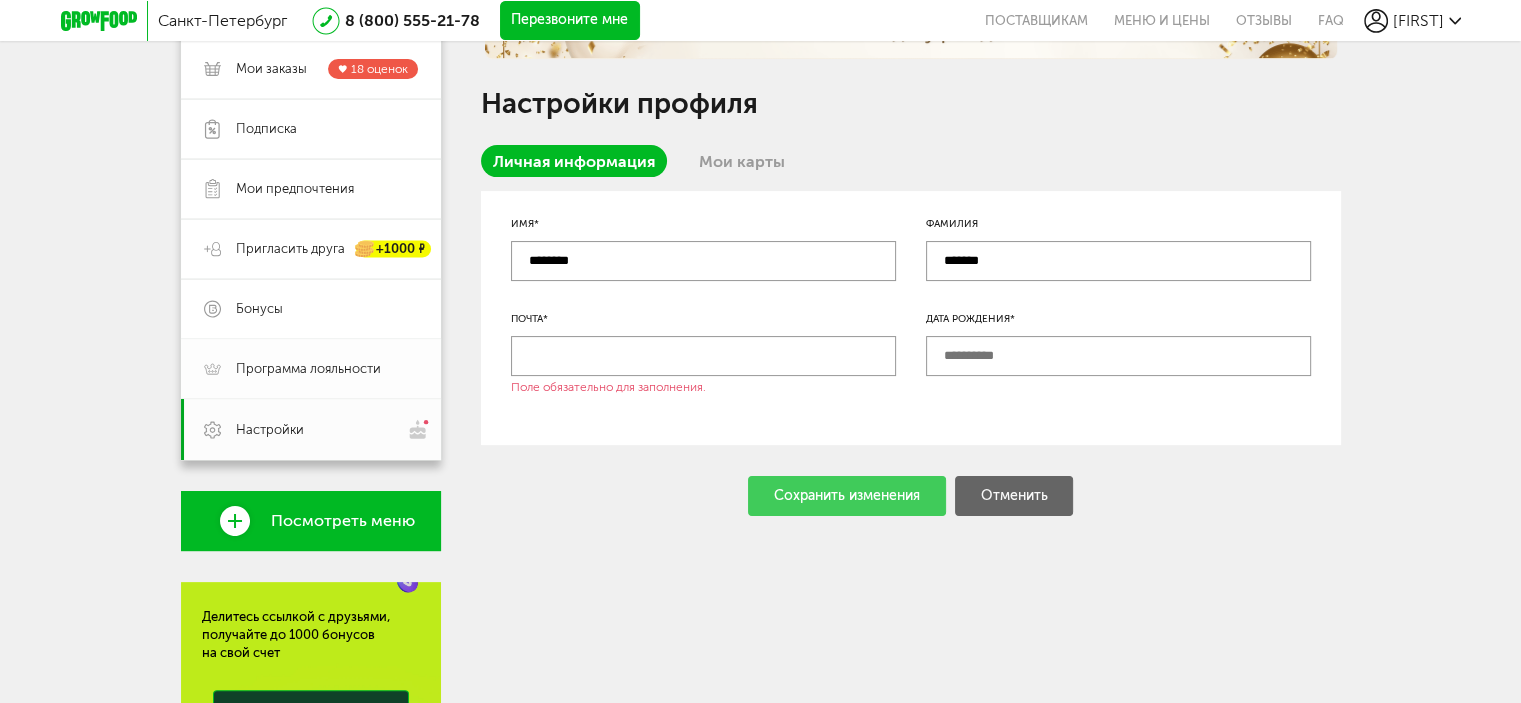 click on "Программа лояльности" at bounding box center [308, 369] 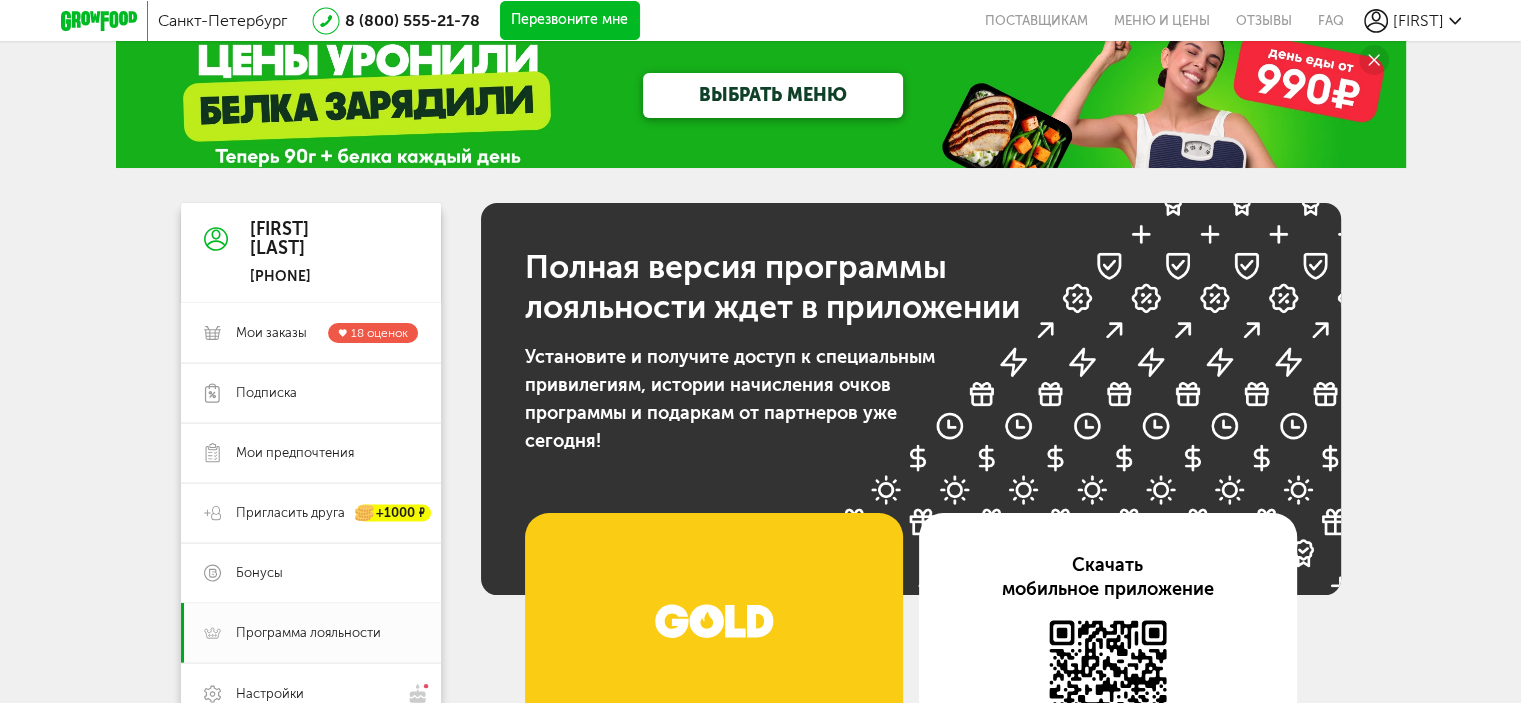scroll, scrollTop: 0, scrollLeft: 0, axis: both 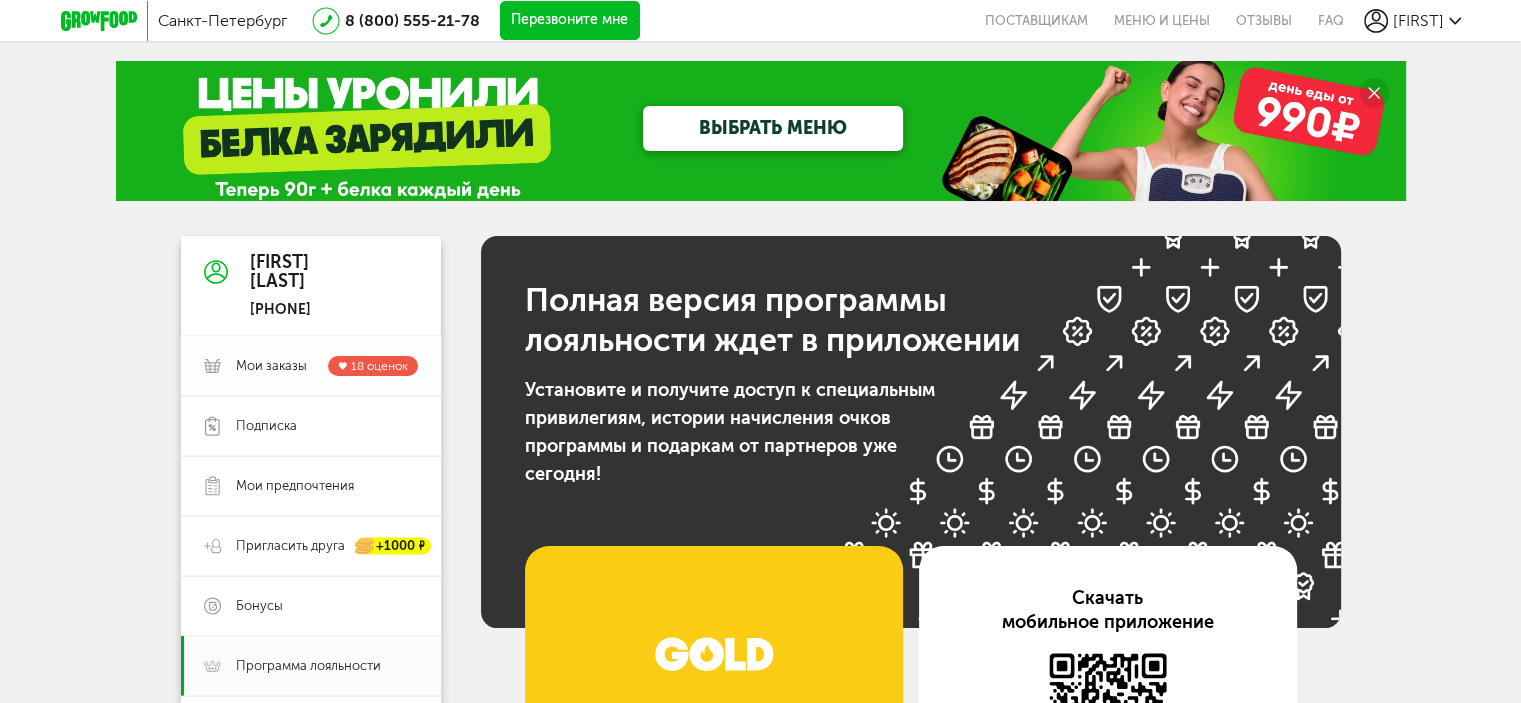 click on "Мои заказы" at bounding box center [271, 366] 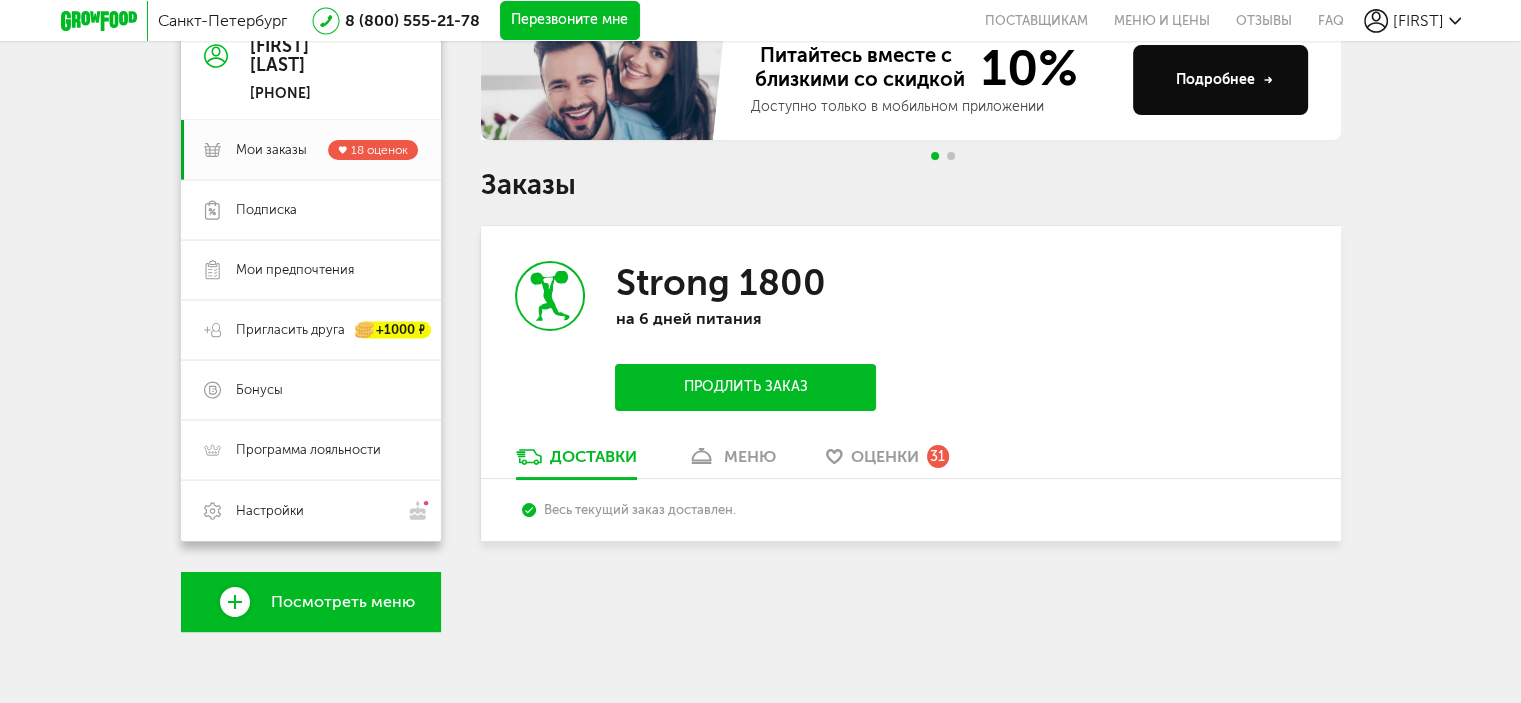 scroll, scrollTop: 224, scrollLeft: 0, axis: vertical 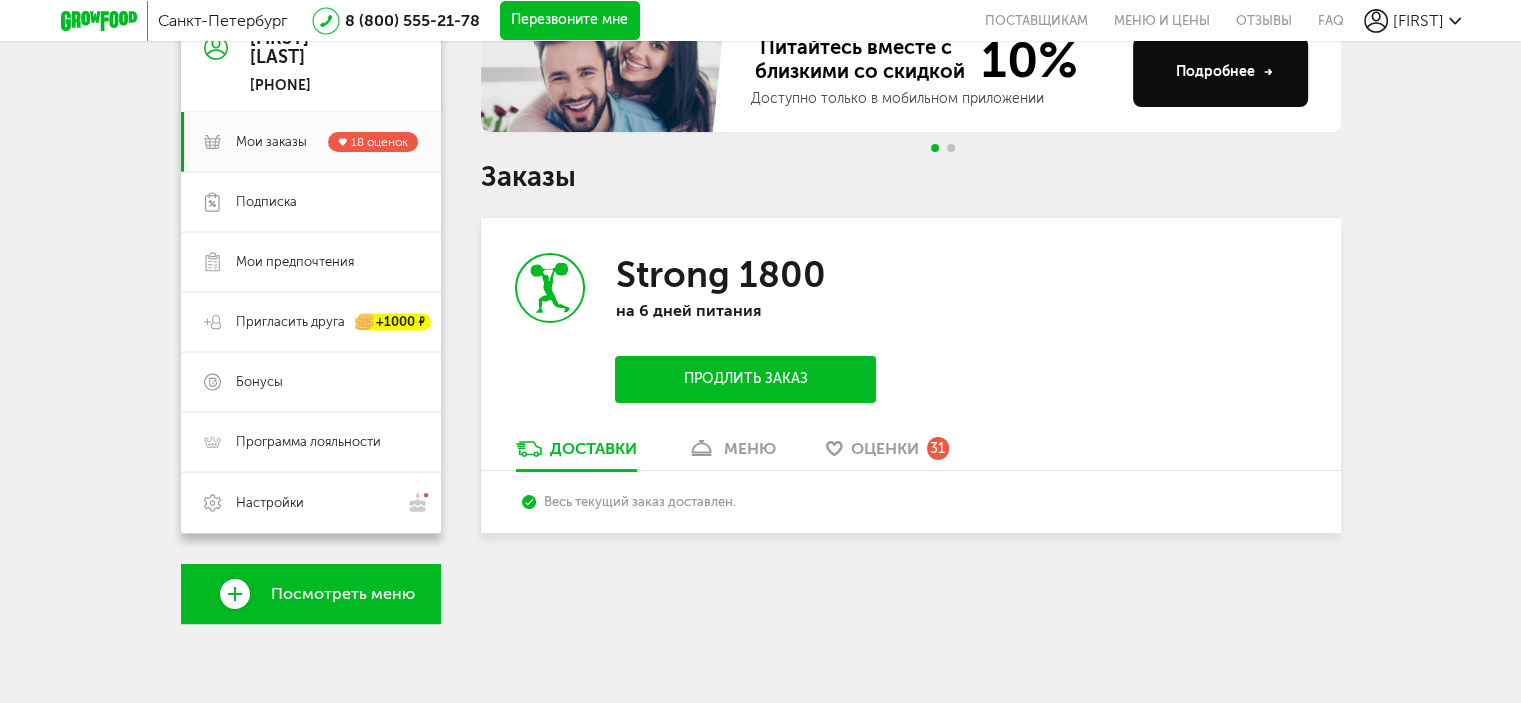 click on "Оценки" at bounding box center [885, 448] 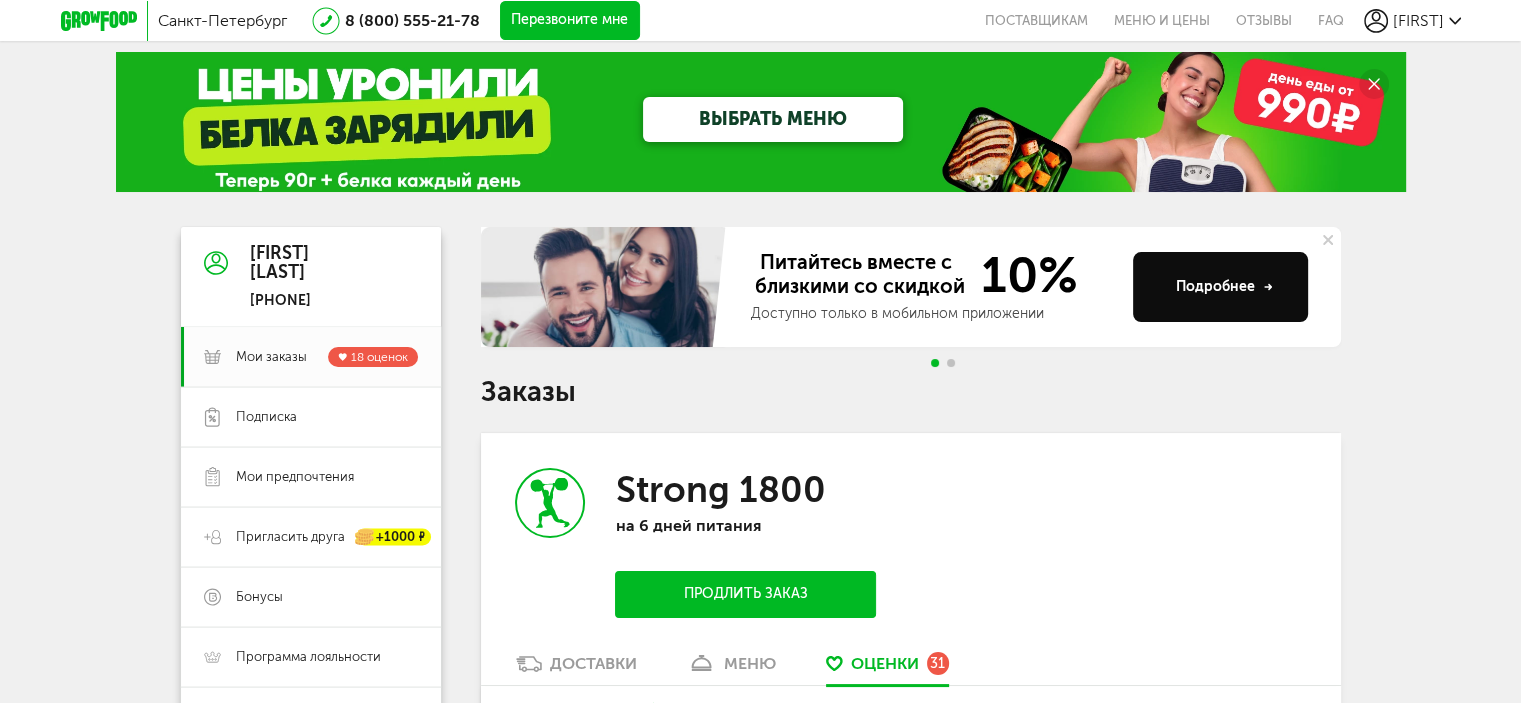 scroll, scrollTop: 0, scrollLeft: 0, axis: both 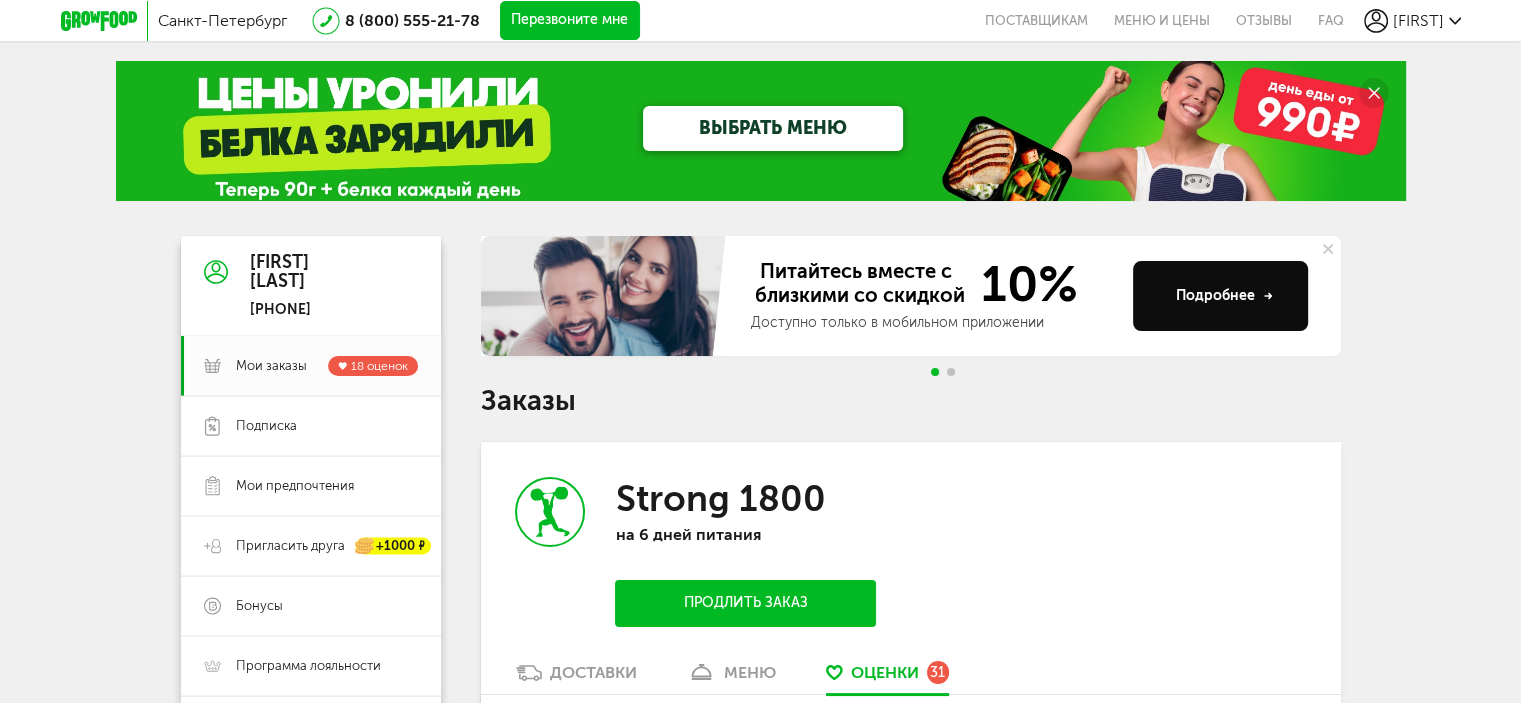 click on "Перезвоните мне" at bounding box center [570, 21] 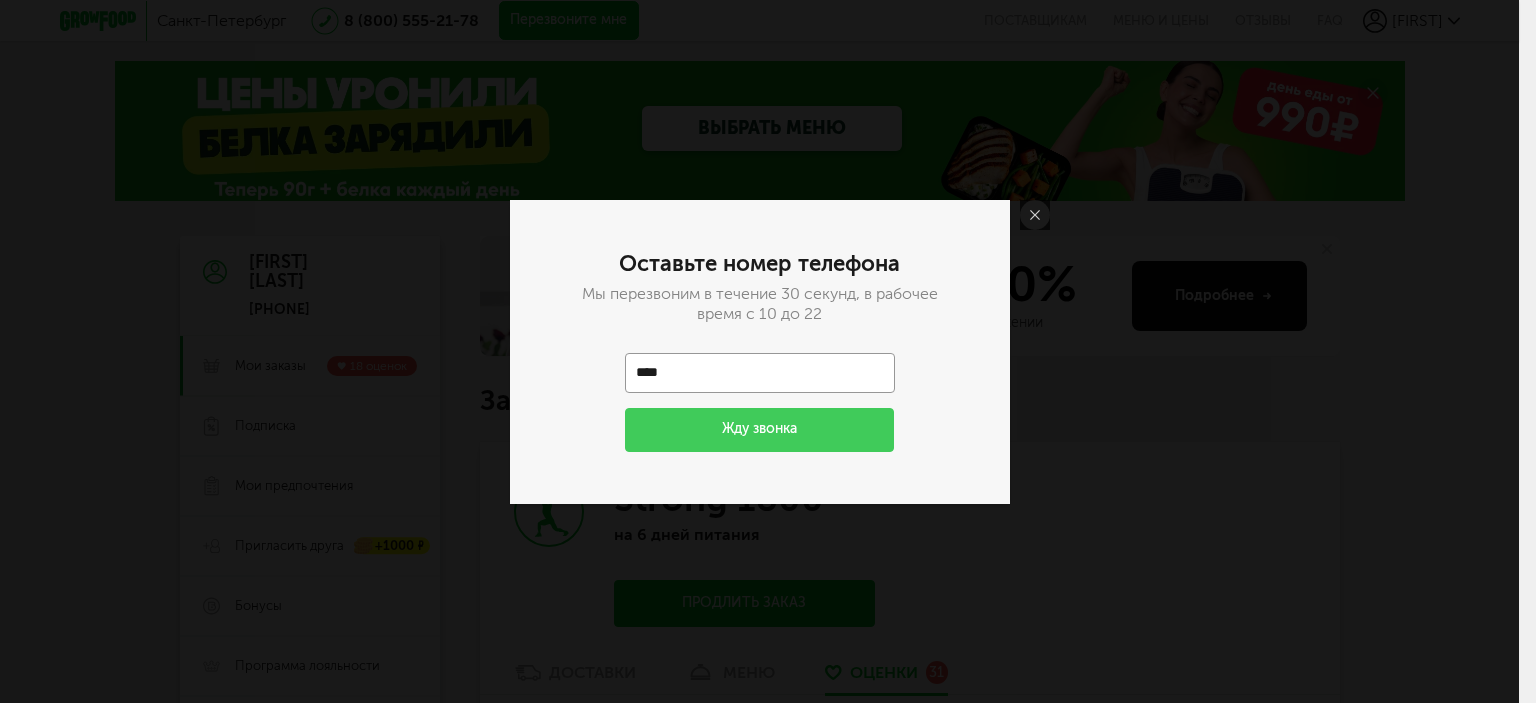 click on "****" at bounding box center (760, 373) 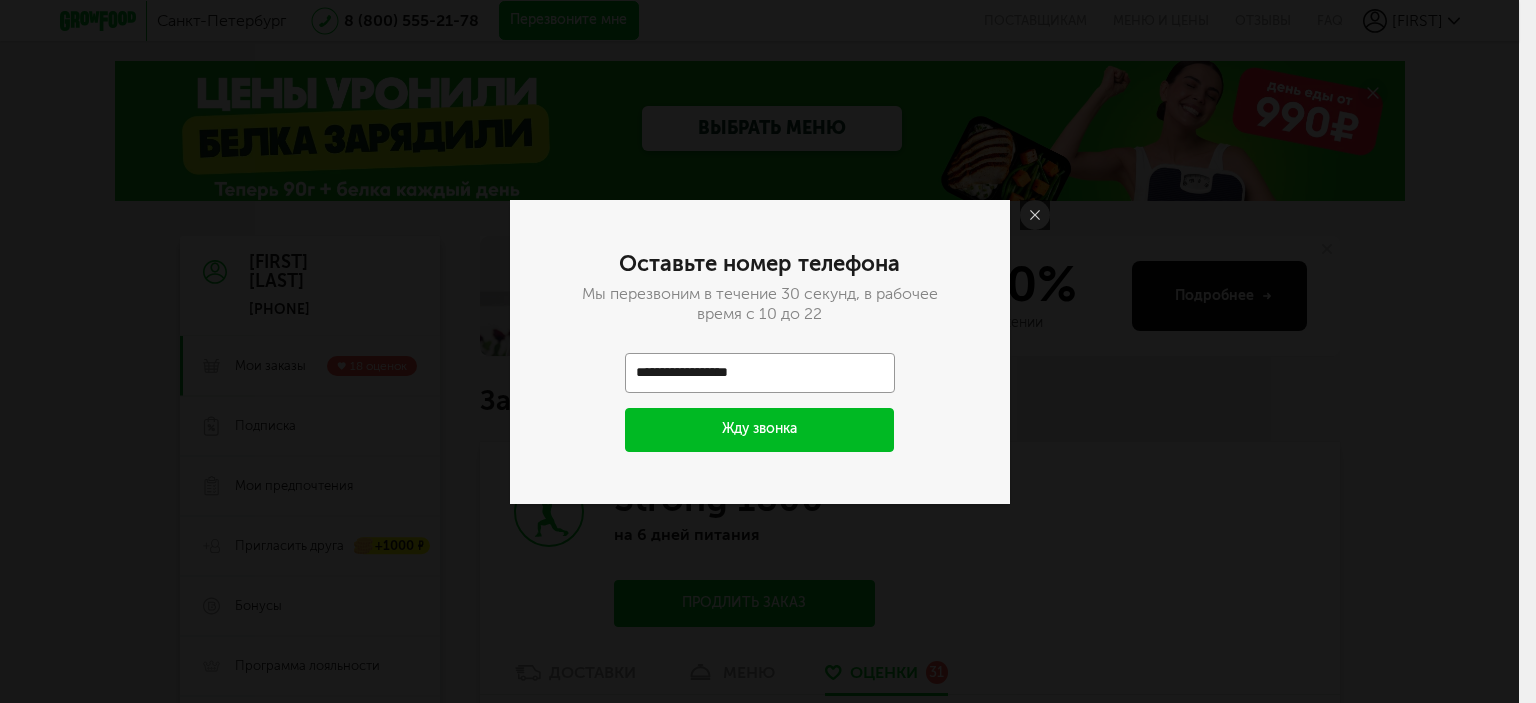 drag, startPoint x: 733, startPoint y: 366, endPoint x: 688, endPoint y: 370, distance: 45.17743 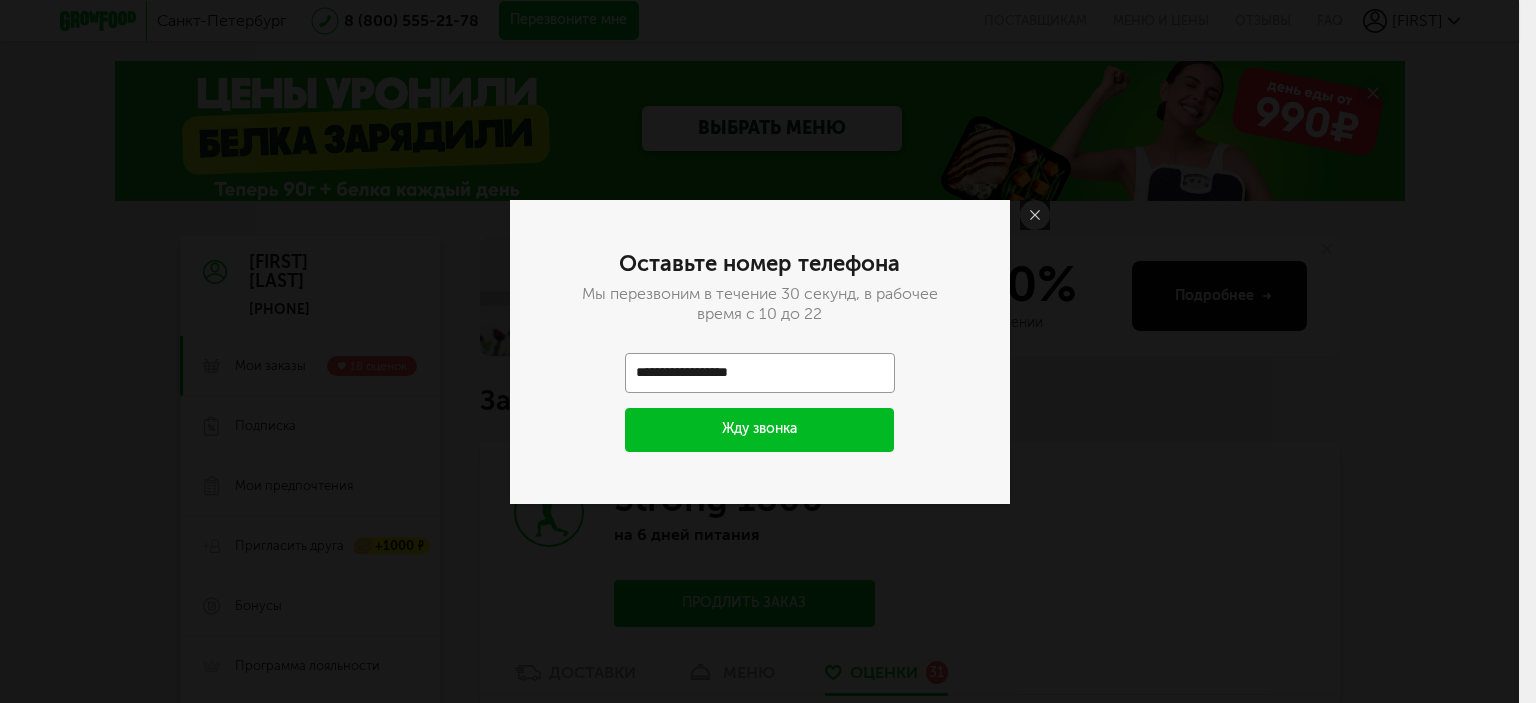 type on "**********" 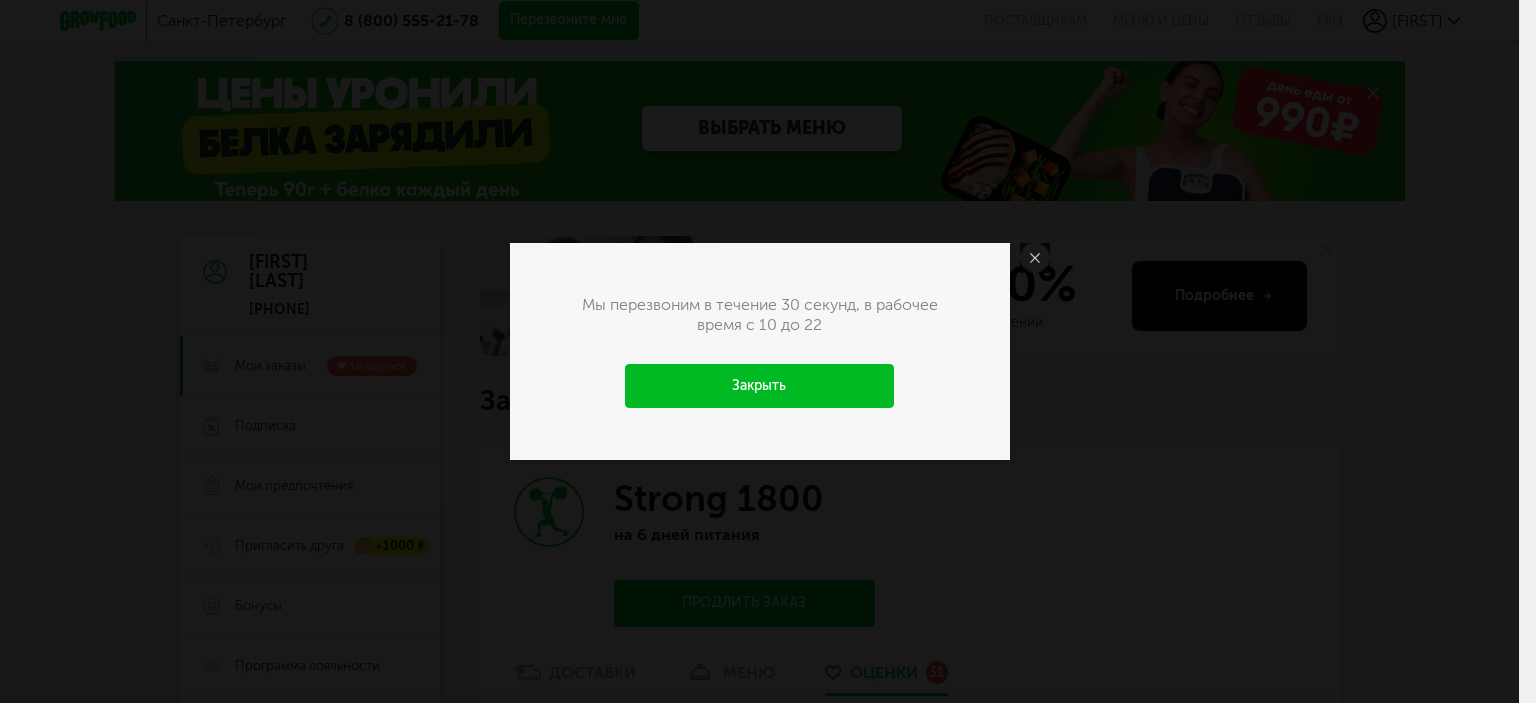 click at bounding box center (1035, 258) 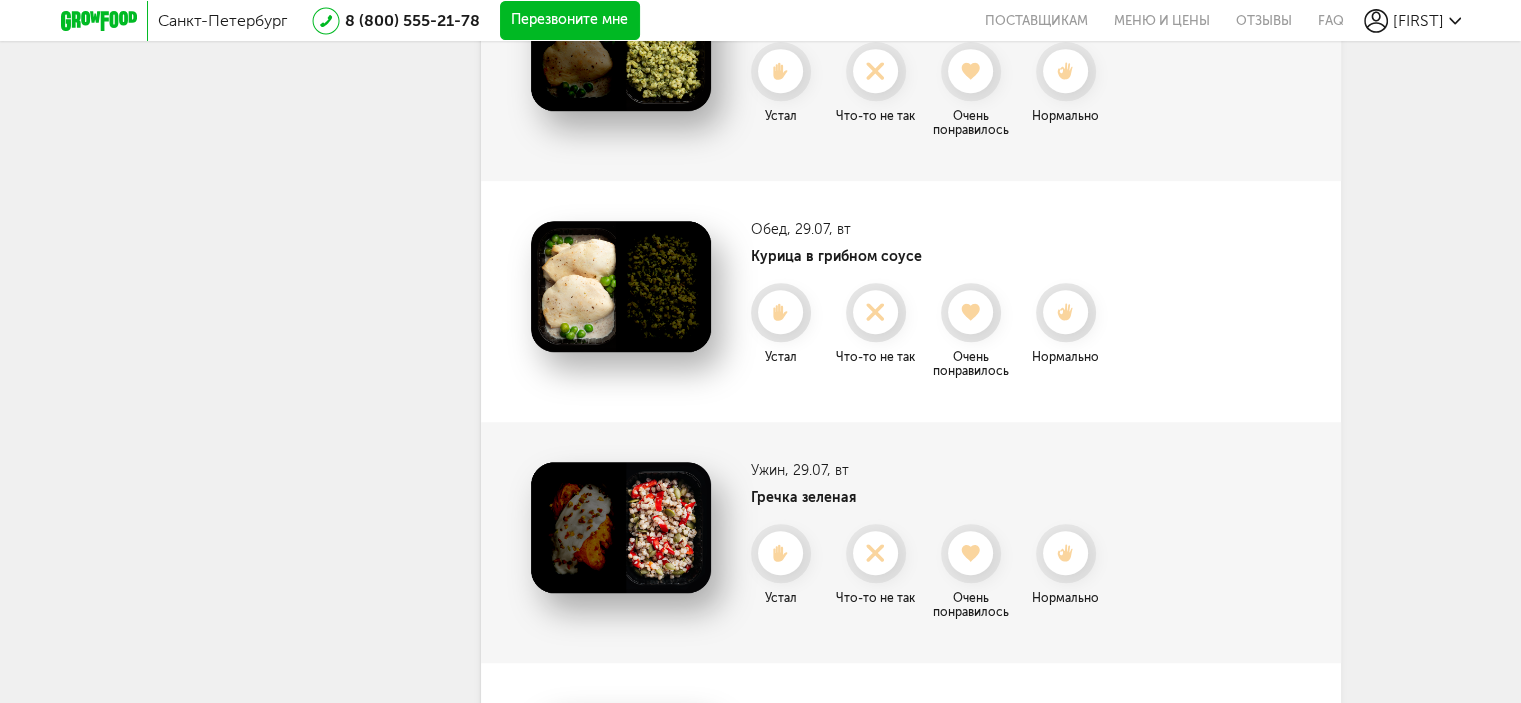 scroll, scrollTop: 1206, scrollLeft: 0, axis: vertical 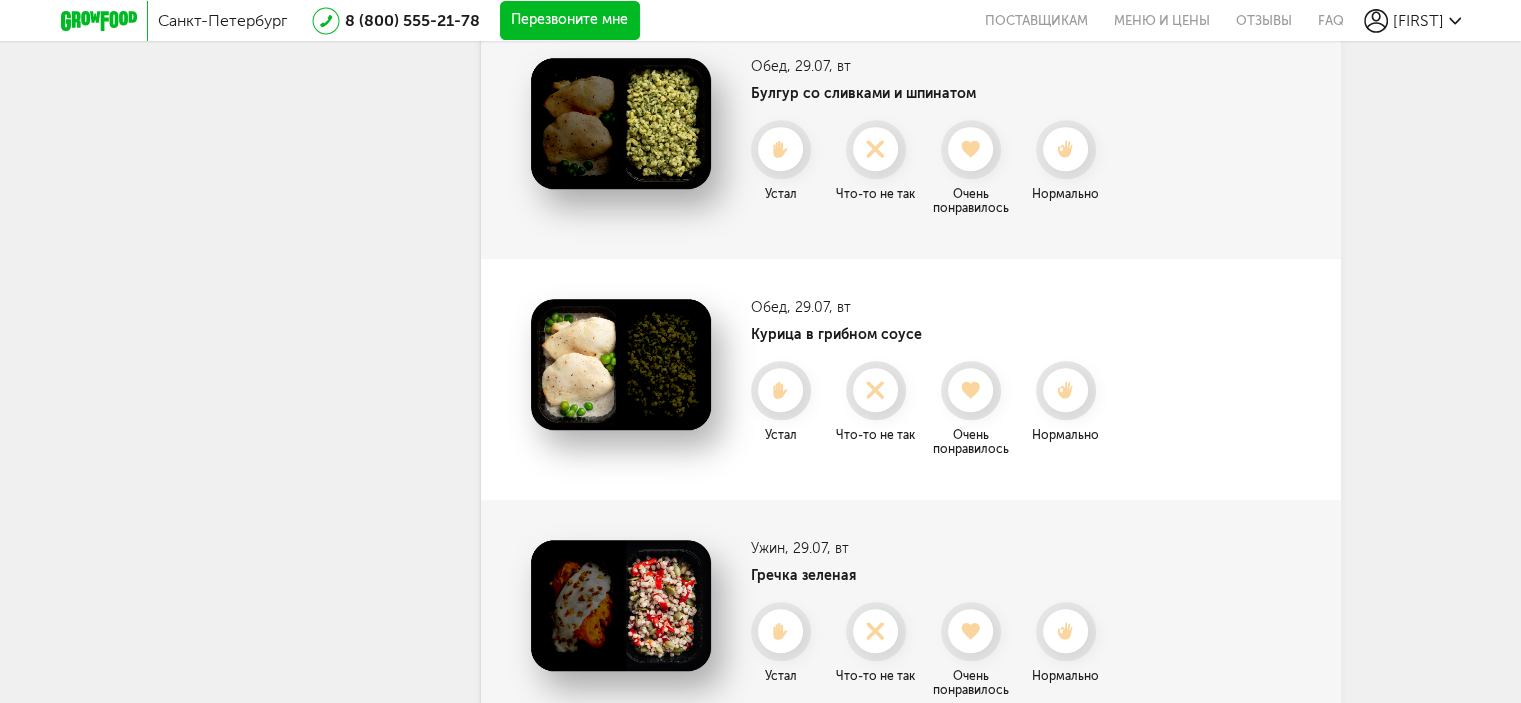 click on "Анатолий Пелевин   +7 (921) 976-18-88       Мои заказы     18 оценок     Подписка           Мои предпочтения     Пригласить друга     +1000 ₽       Бонусы     Программа лояльности     Настройки           Посмотреть меню" at bounding box center [311, 3029] 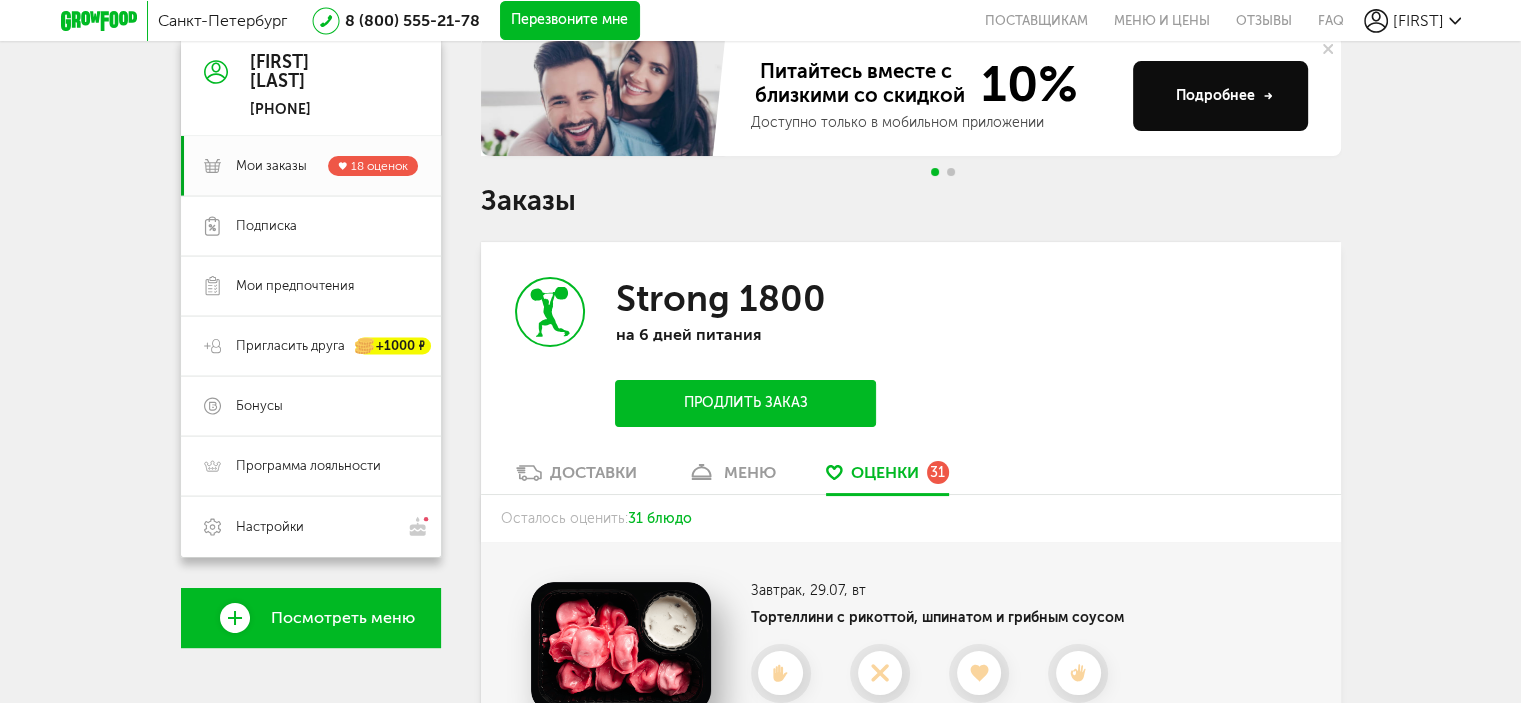 scroll, scrollTop: 0, scrollLeft: 0, axis: both 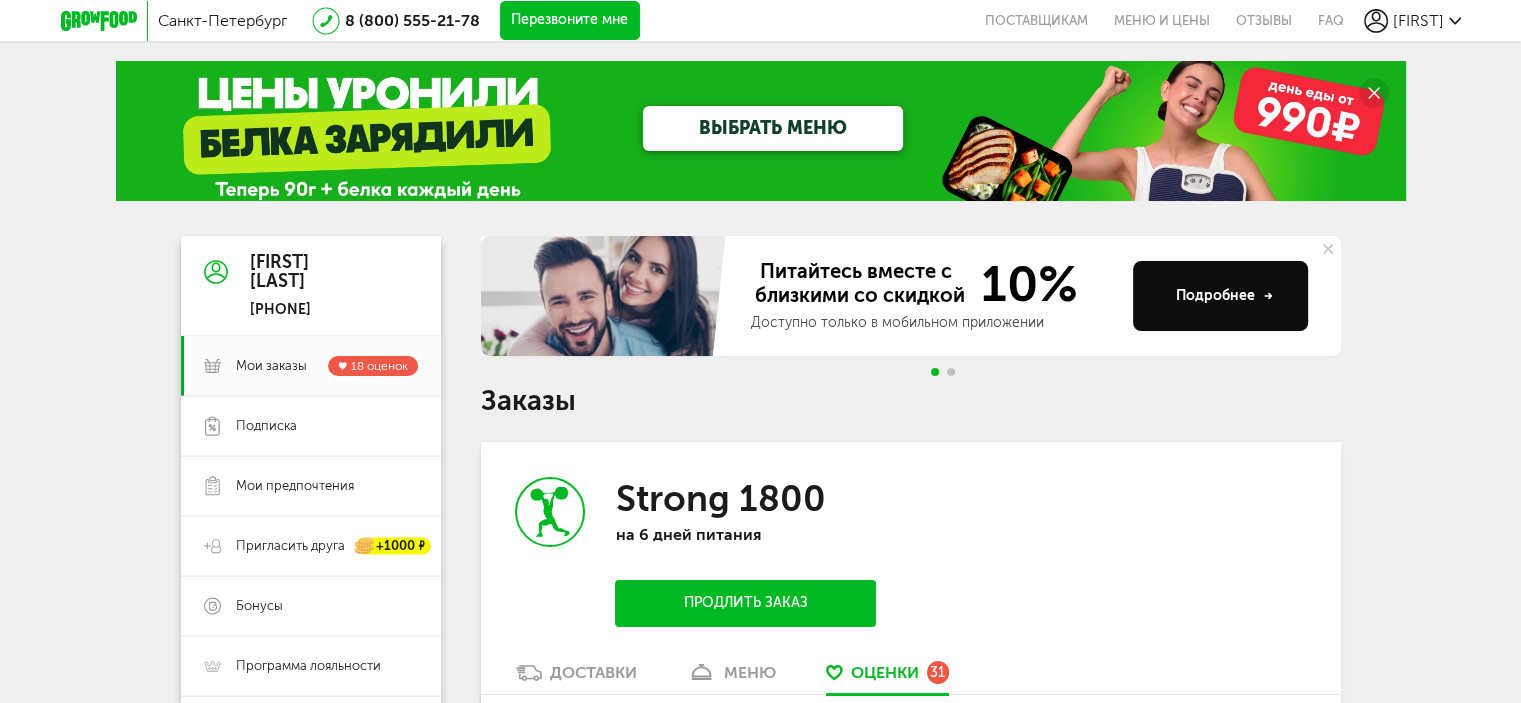 click on "[FIRST]" at bounding box center [1418, 20] 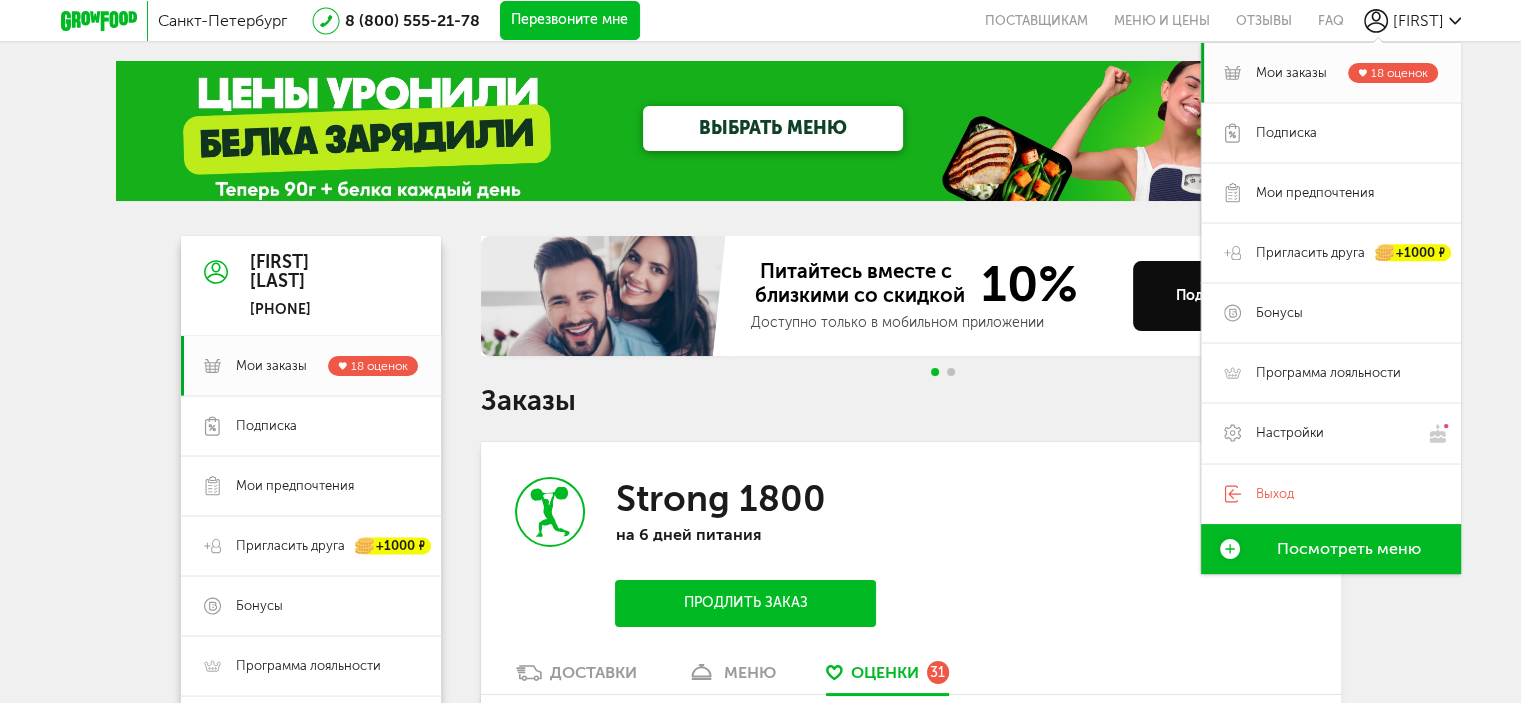 click 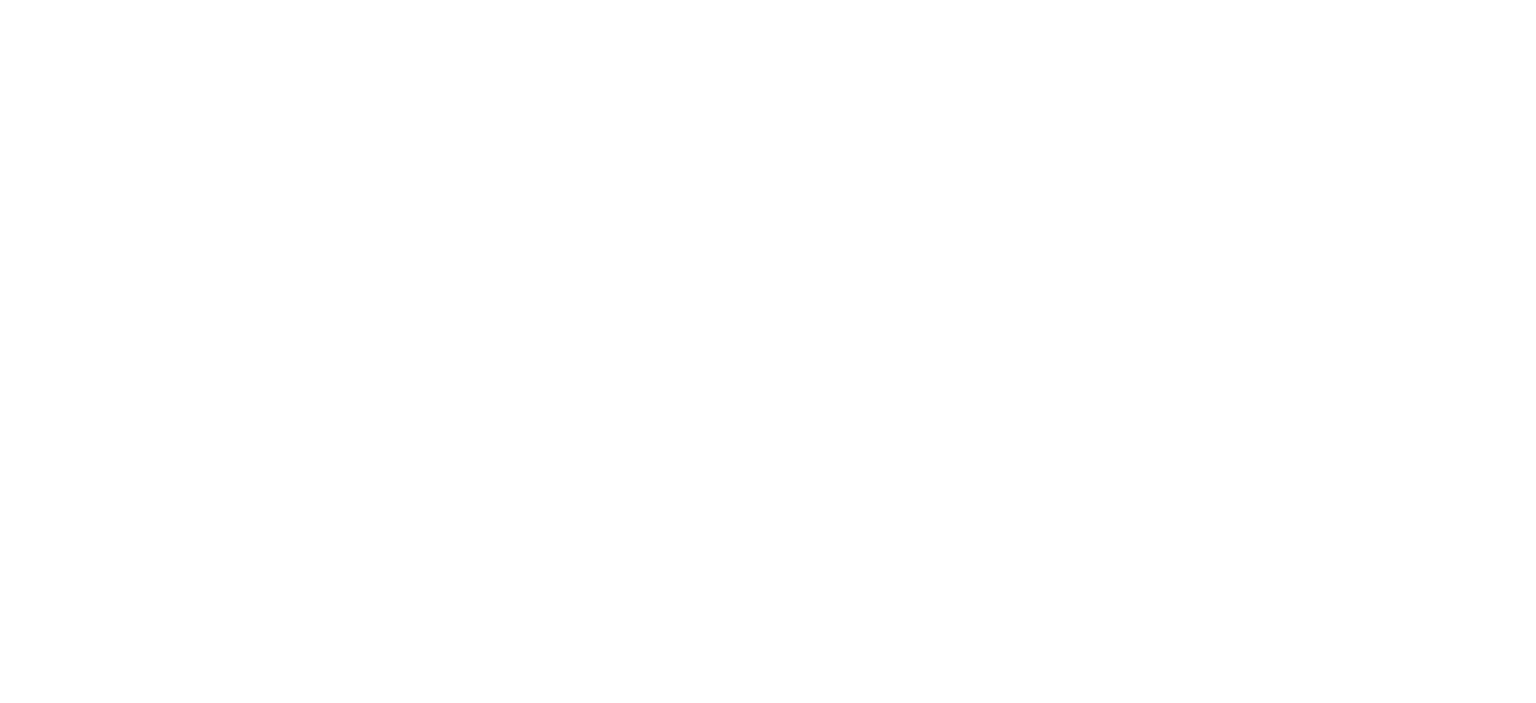 scroll, scrollTop: 0, scrollLeft: 0, axis: both 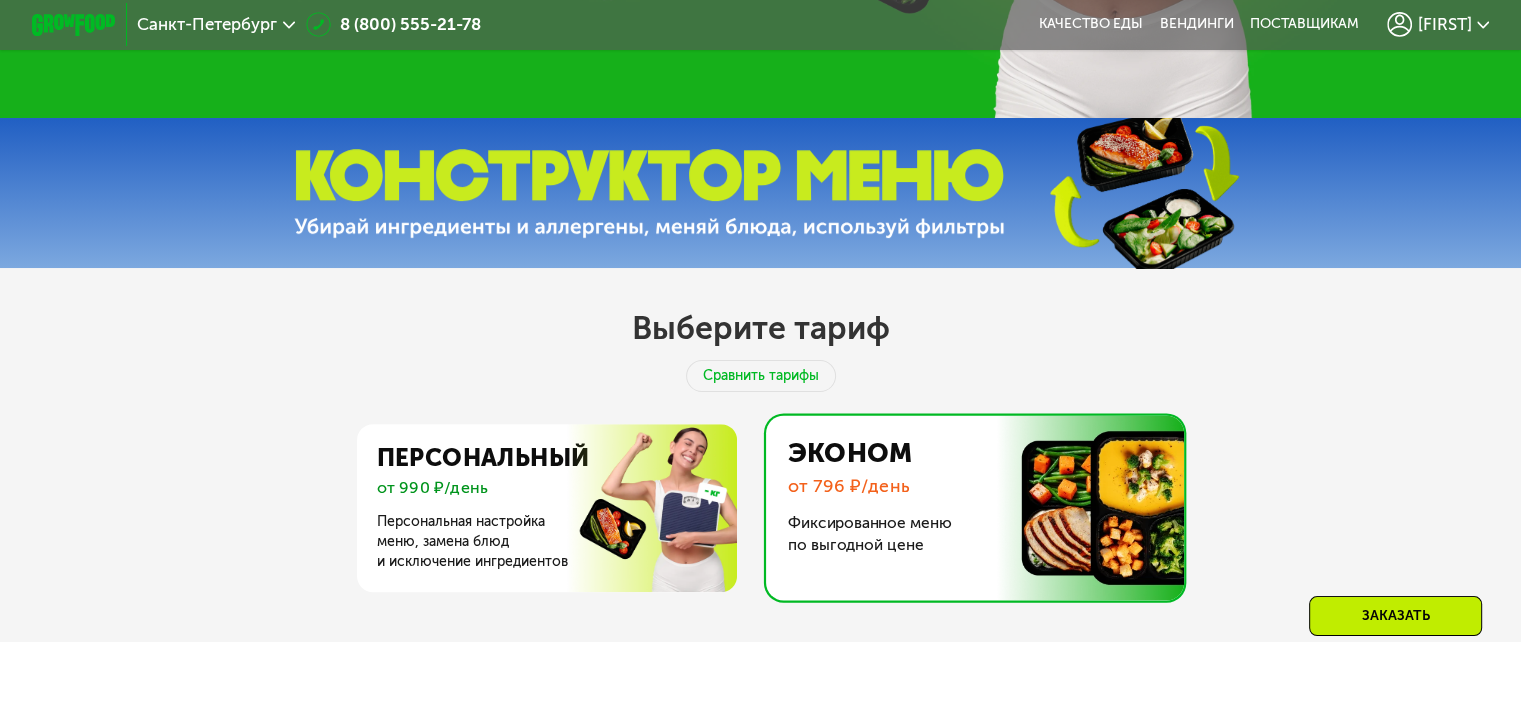 click on "Выберите тариф   Сравнить тарифы  Персональный  от 990 ₽/день  Персональная настройка меню, замена блюд и исключение ингредиентов Эконом  от 796 ₽/день  Фиксированное меню по выгодной цене" 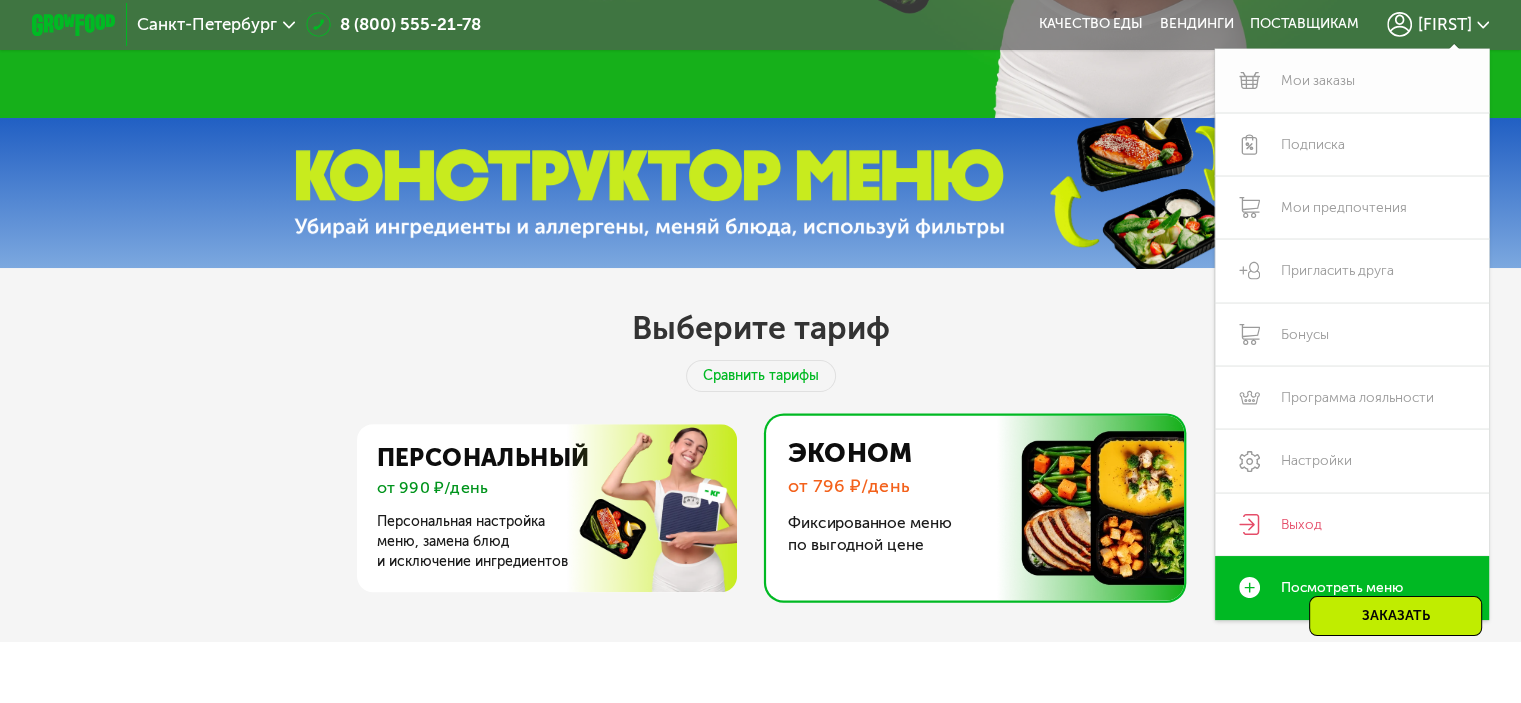 click on "Мои заказы" at bounding box center (1352, 80) 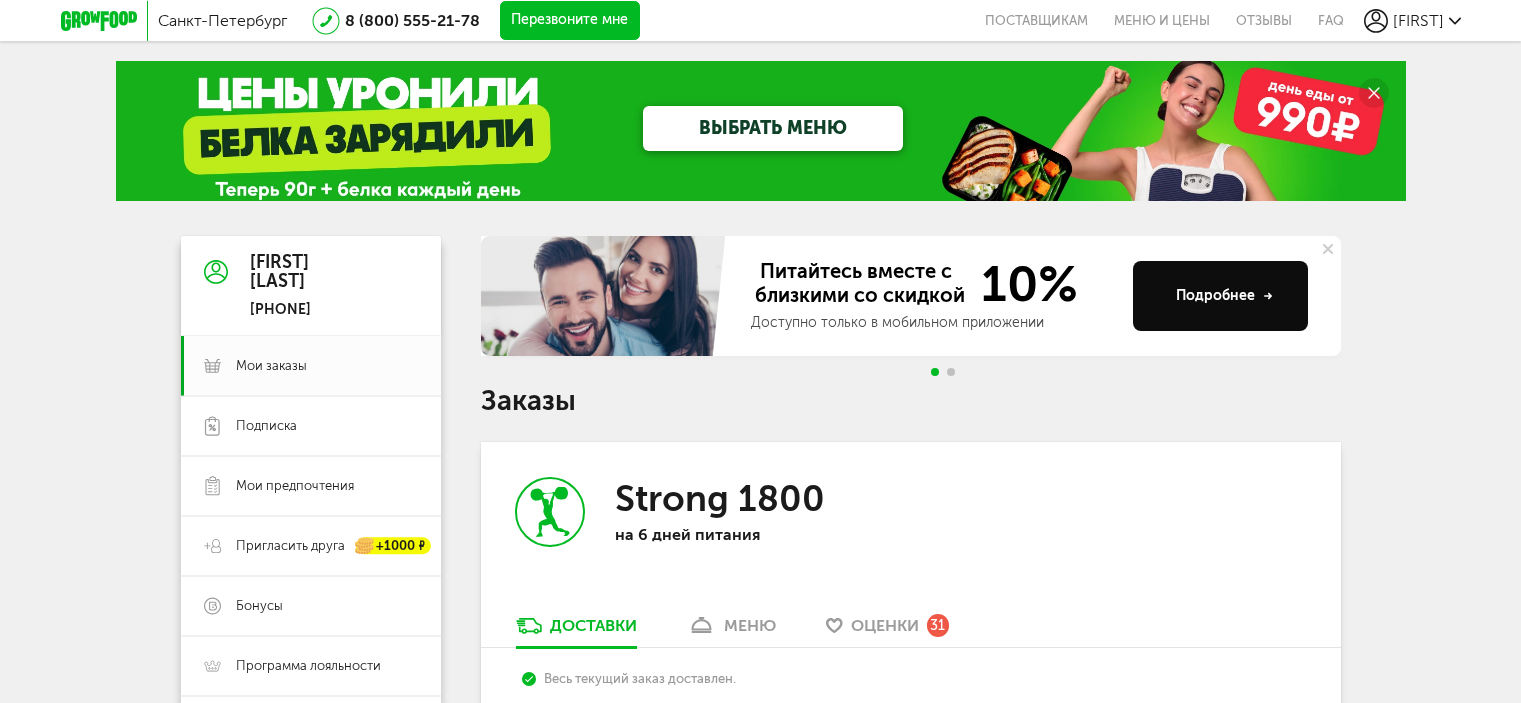 scroll, scrollTop: 0, scrollLeft: 0, axis: both 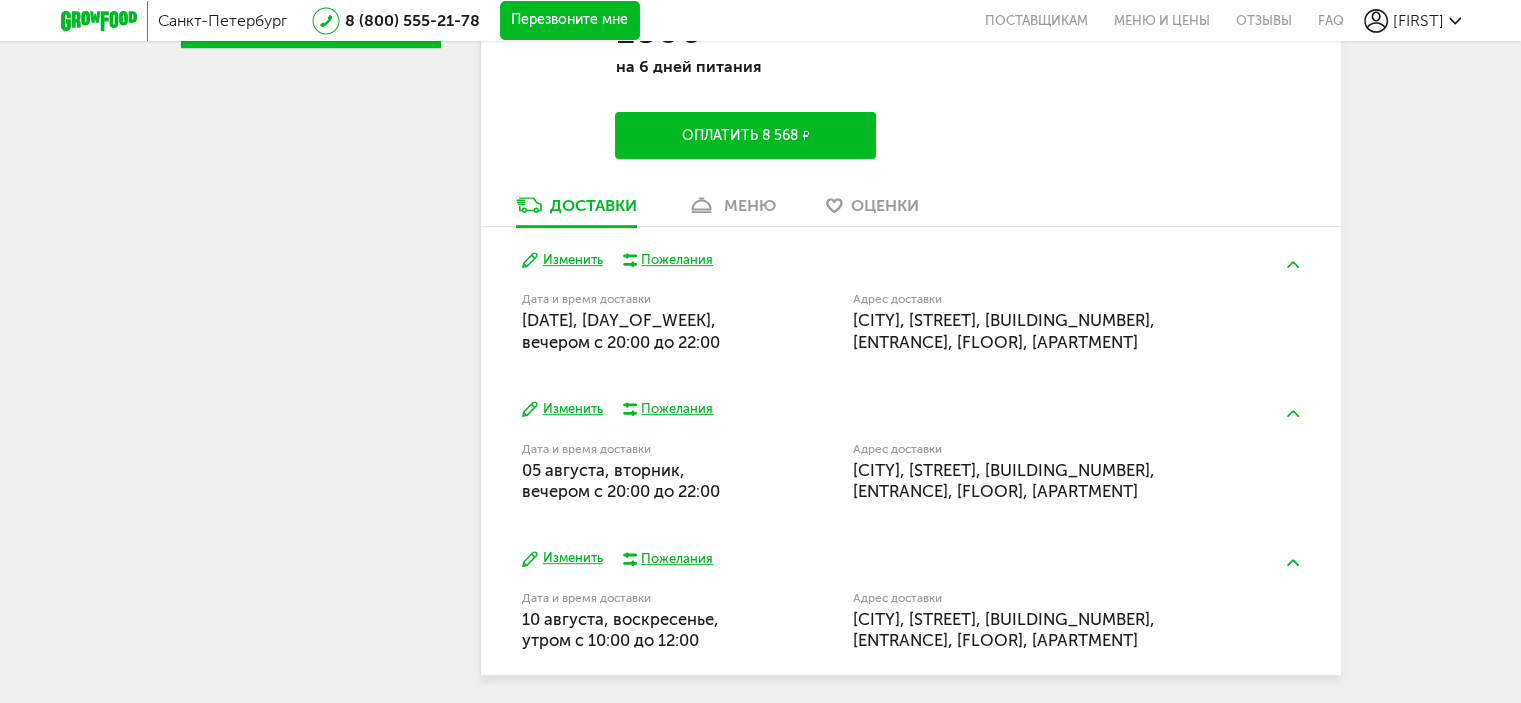click on "Оплатить 8 568 ₽" at bounding box center (745, 135) 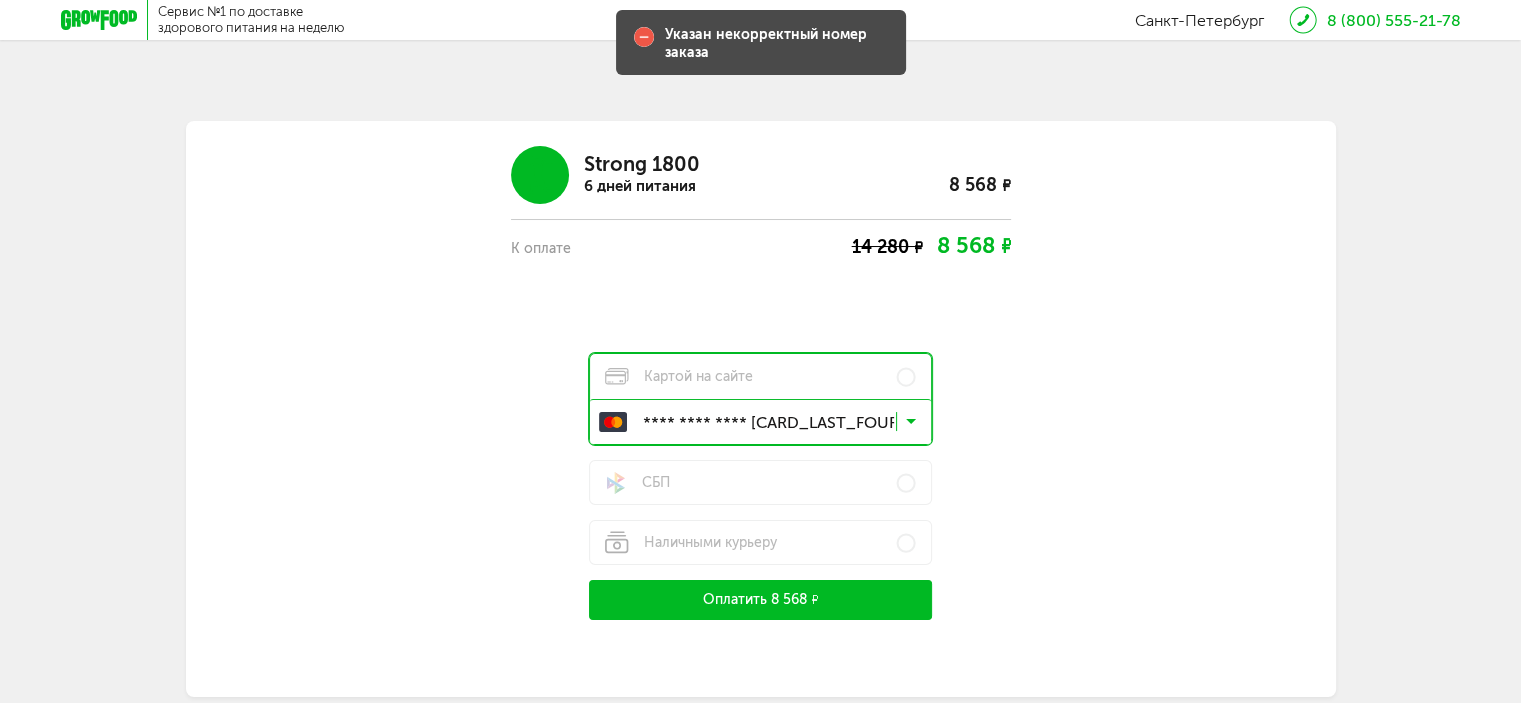 click on "Оплатить 8 568 ₽" at bounding box center (761, 600) 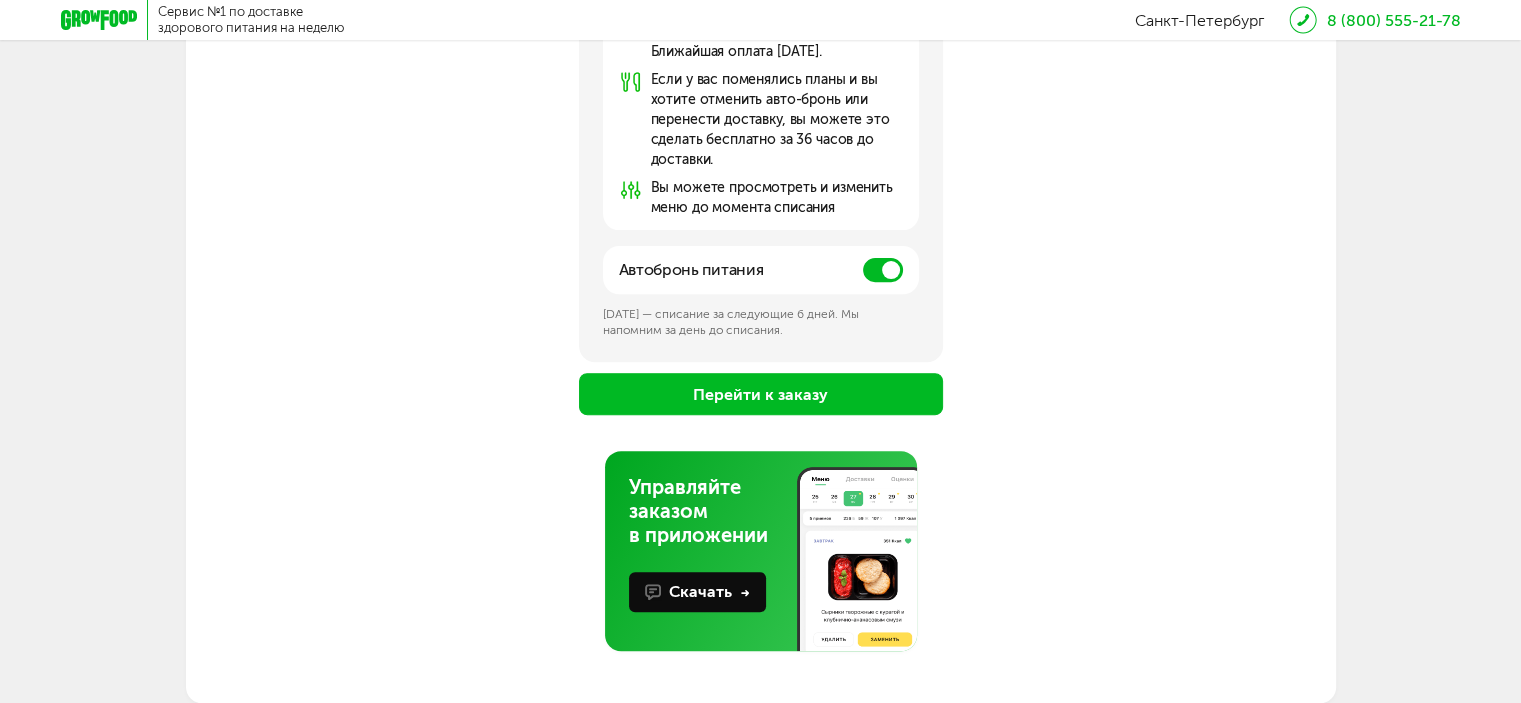 scroll, scrollTop: 671, scrollLeft: 0, axis: vertical 